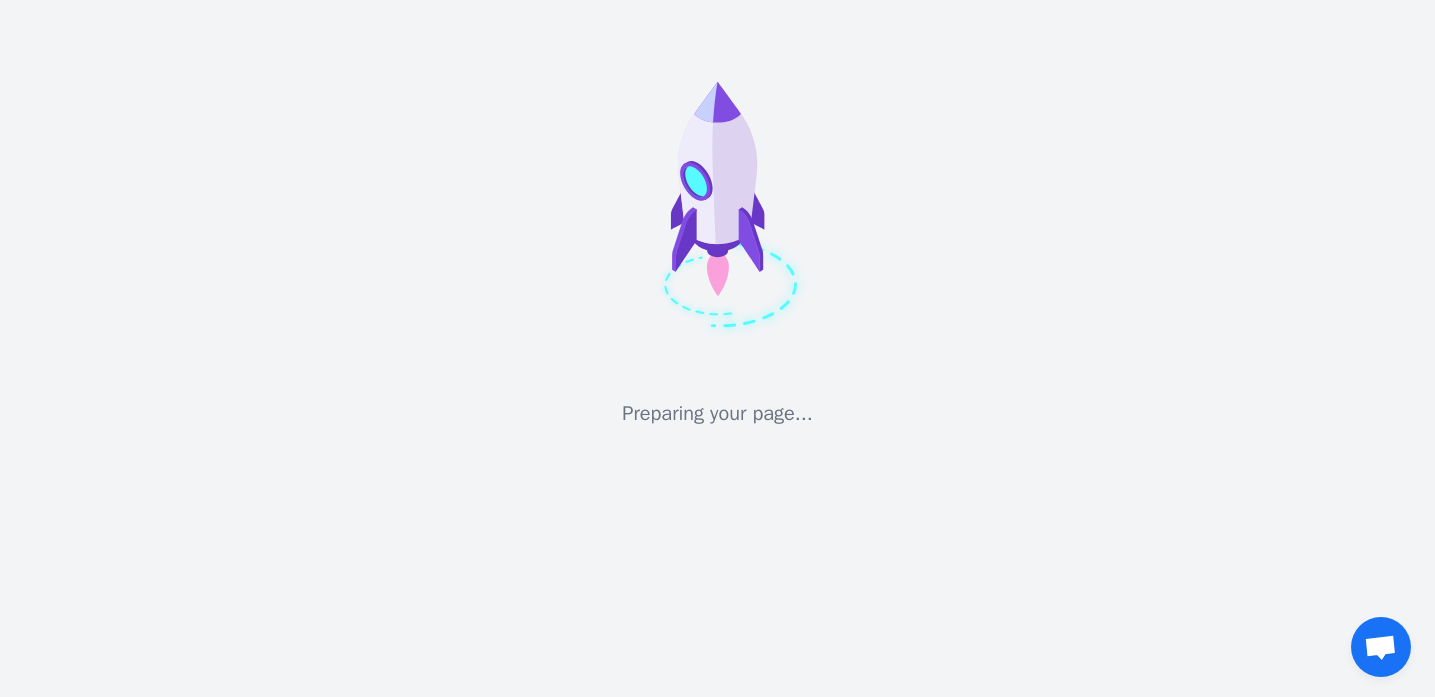 scroll, scrollTop: 0, scrollLeft: 0, axis: both 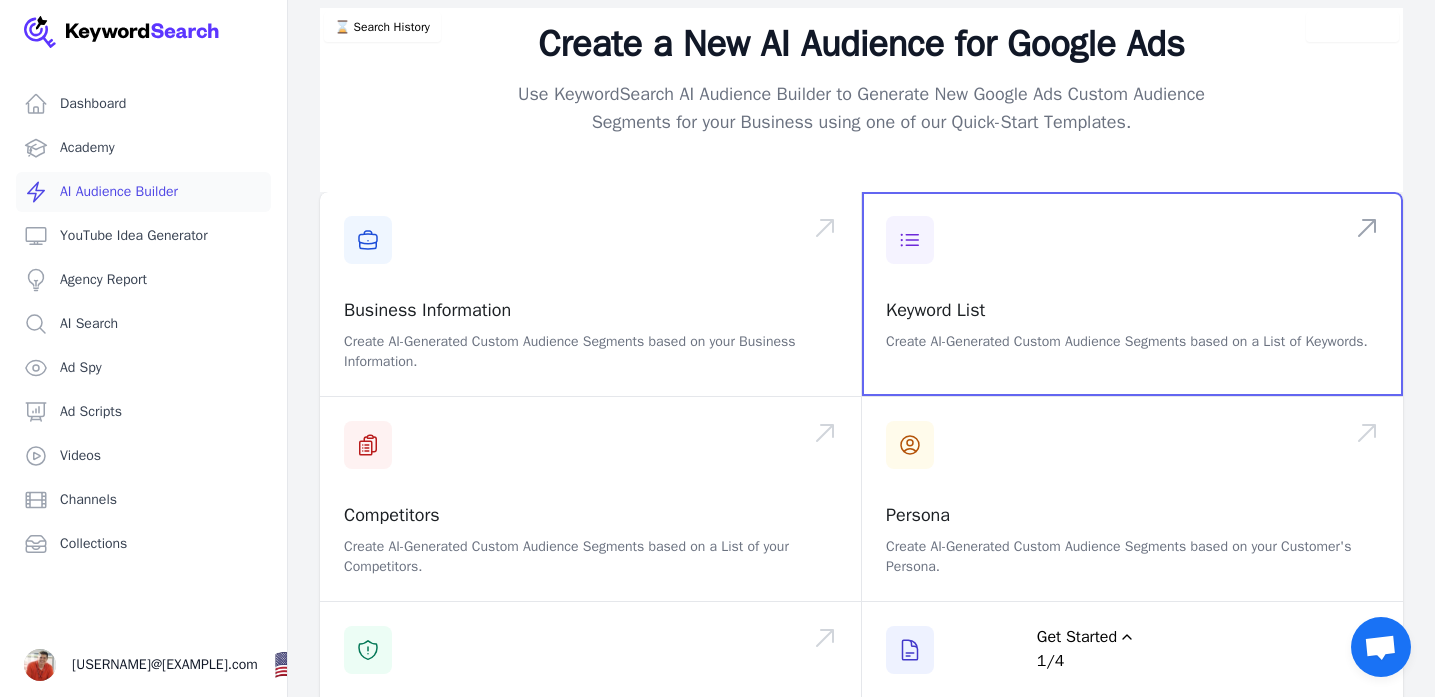 click at bounding box center (1132, 294) 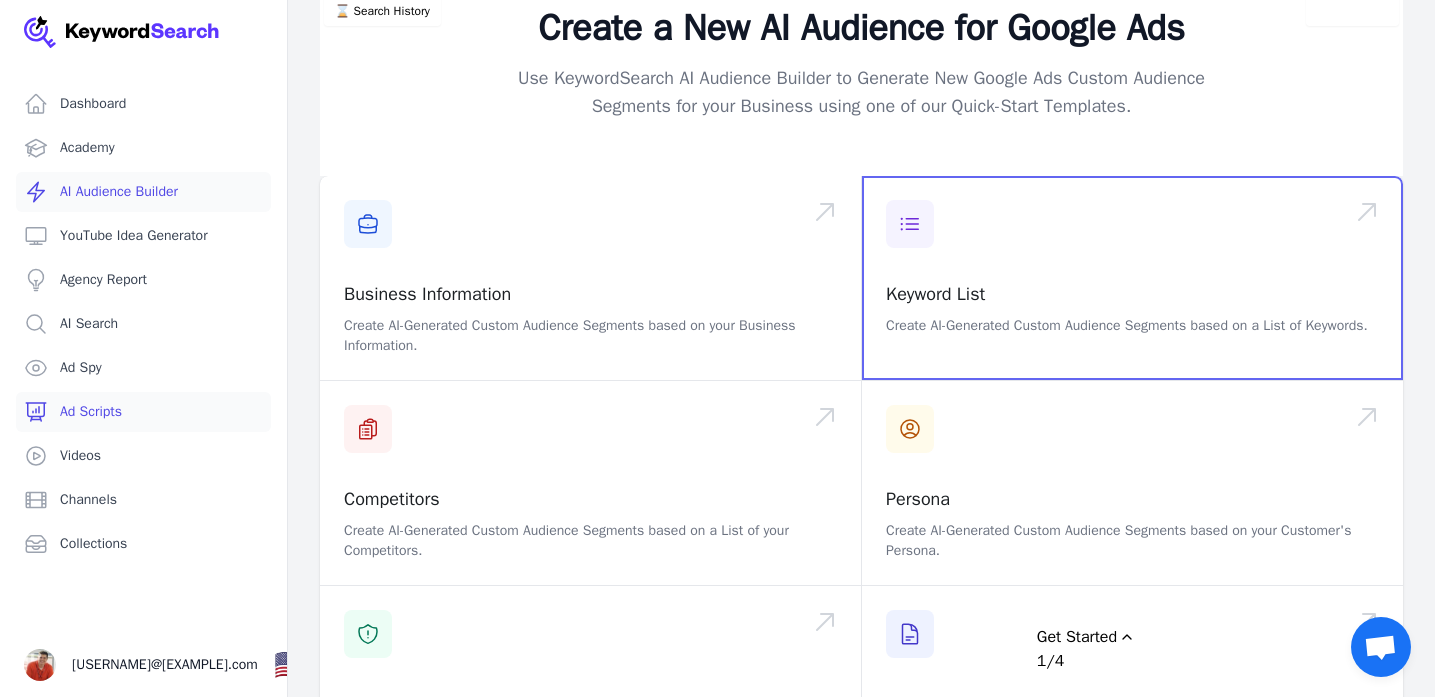 scroll, scrollTop: 0, scrollLeft: 0, axis: both 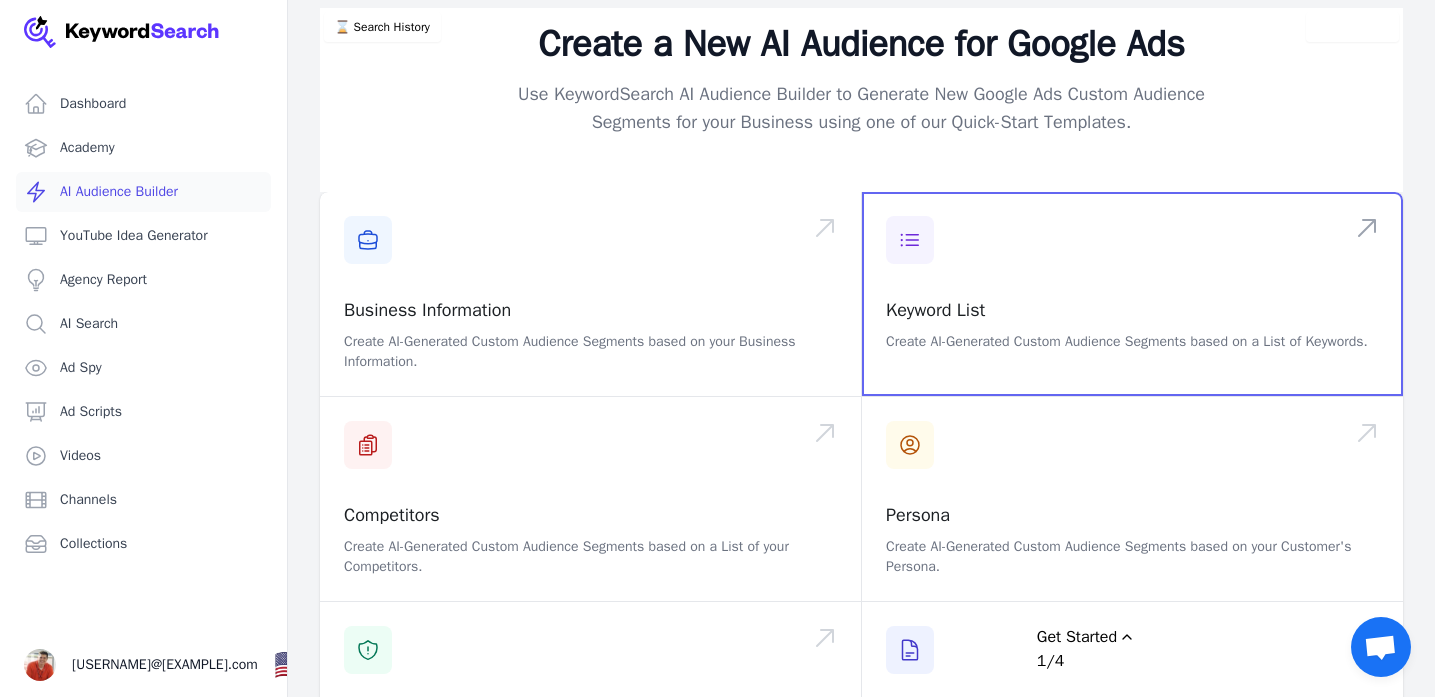 click at bounding box center [1132, 294] 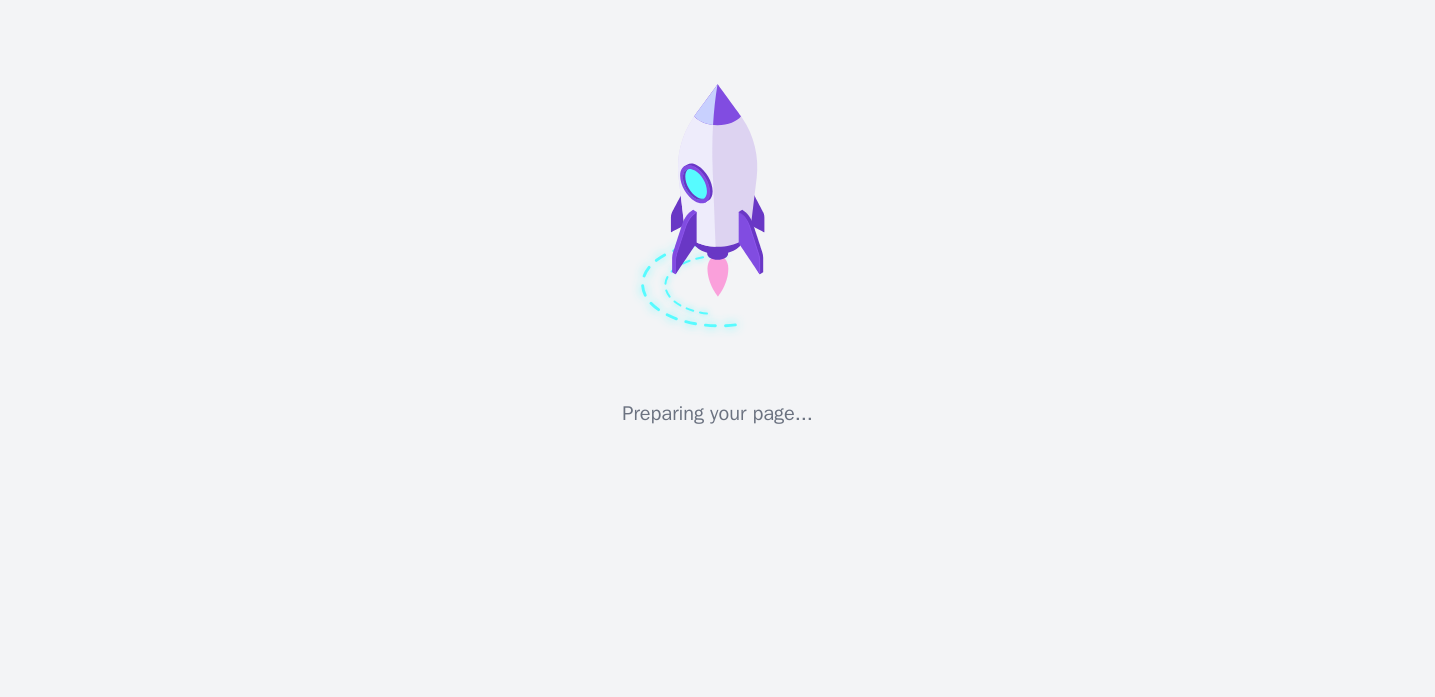 scroll, scrollTop: 0, scrollLeft: 0, axis: both 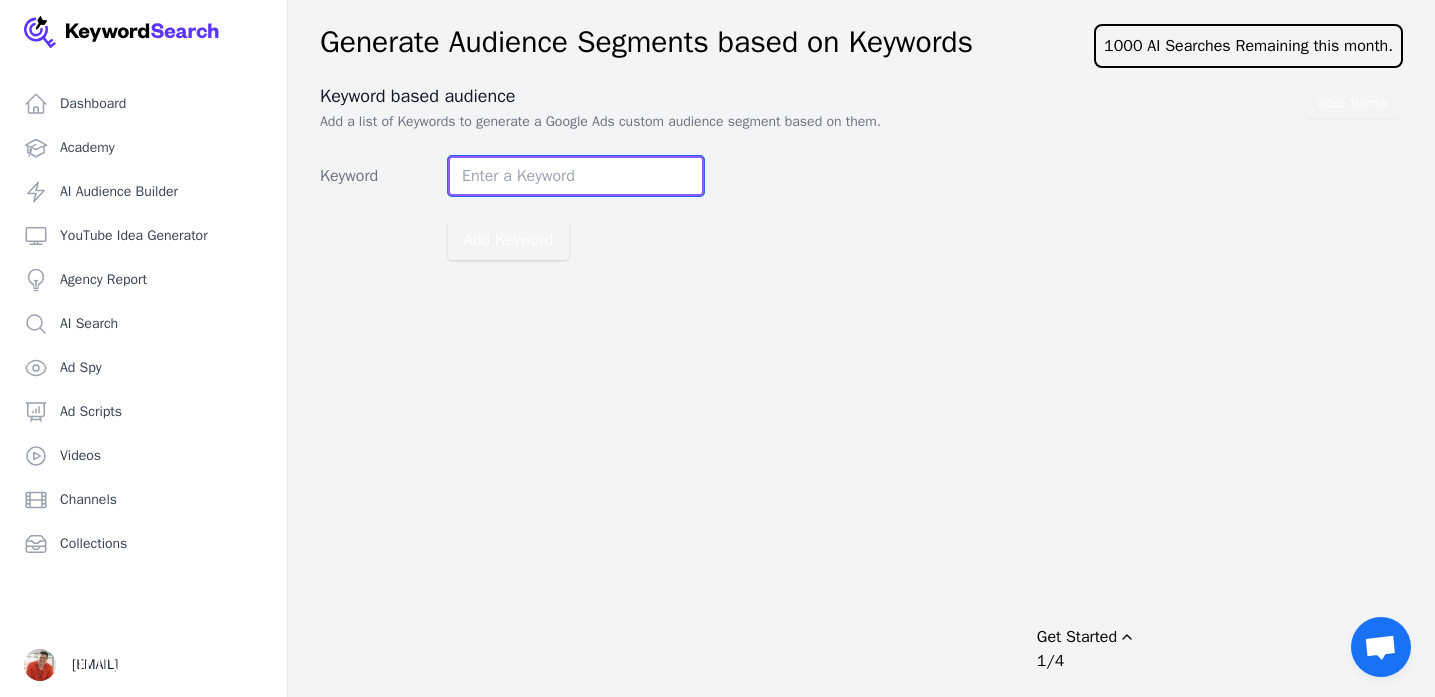 click on "Keyword" at bounding box center [576, 176] 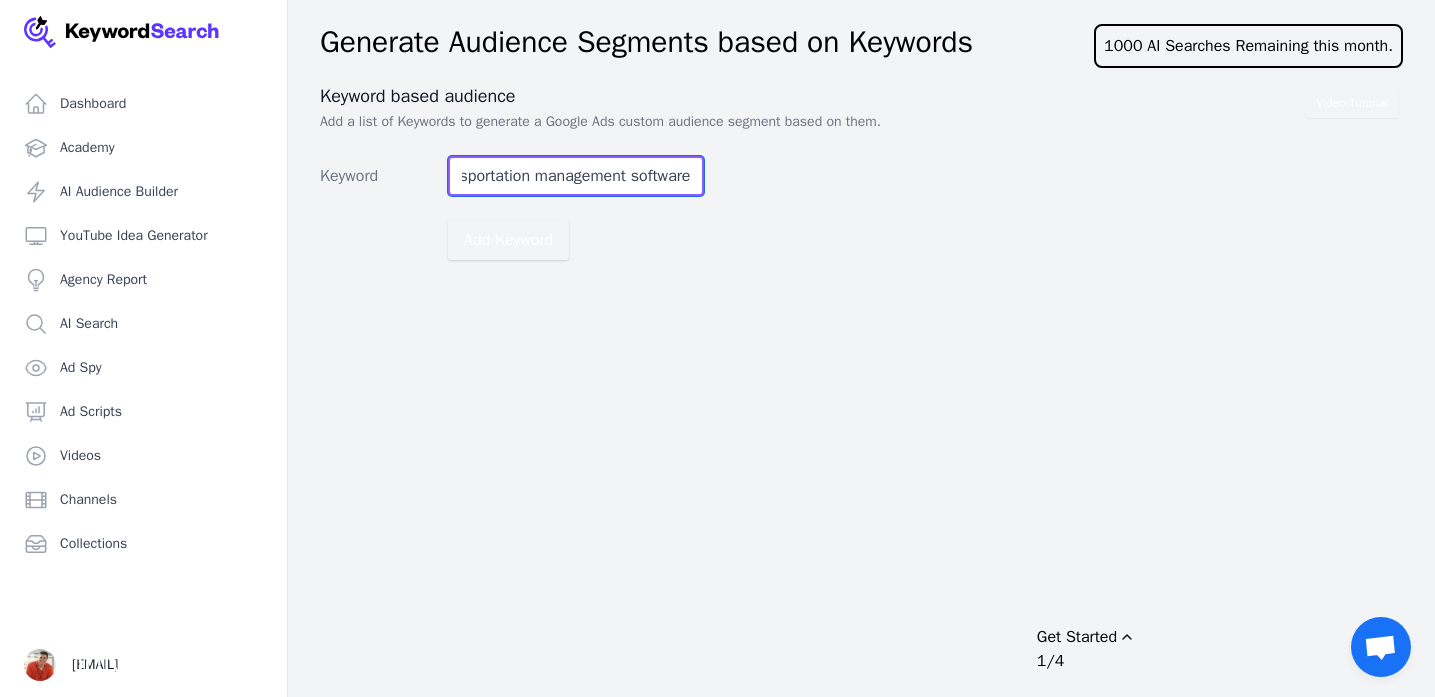 scroll, scrollTop: 0, scrollLeft: 40, axis: horizontal 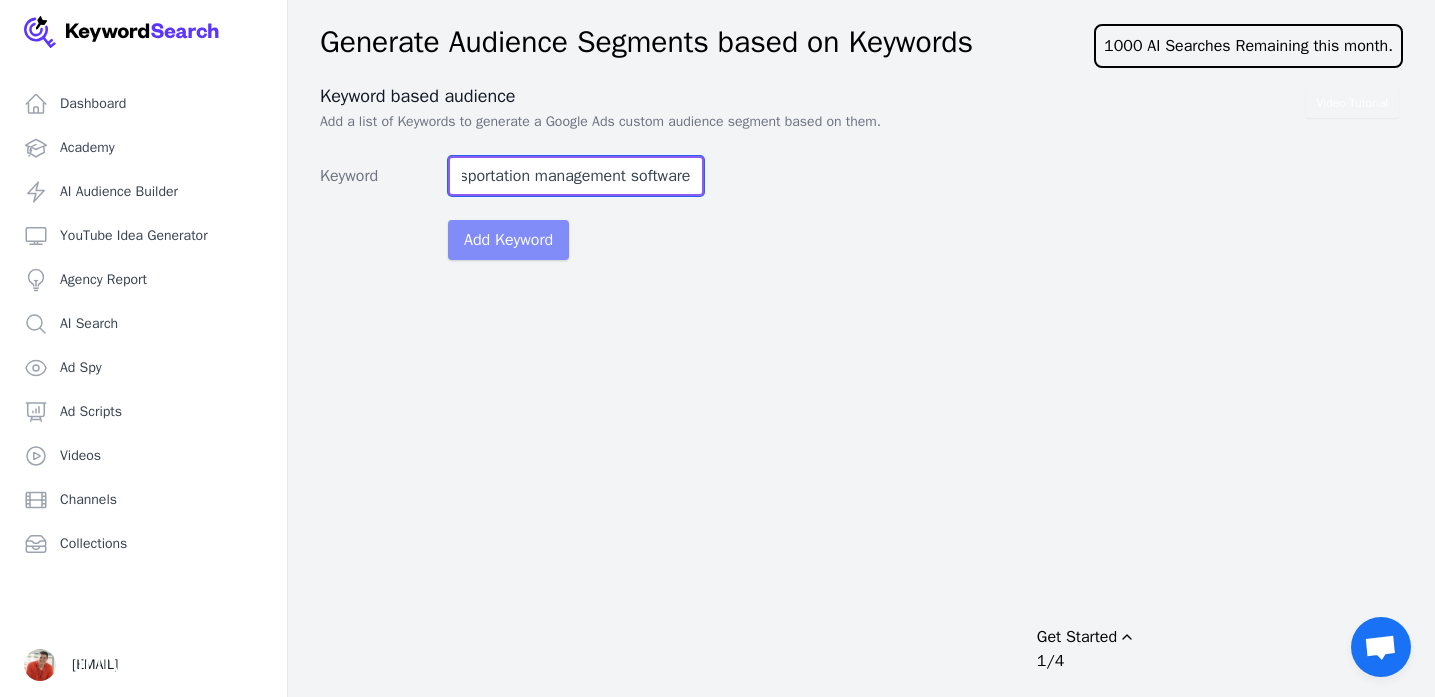 type on "transportation management software" 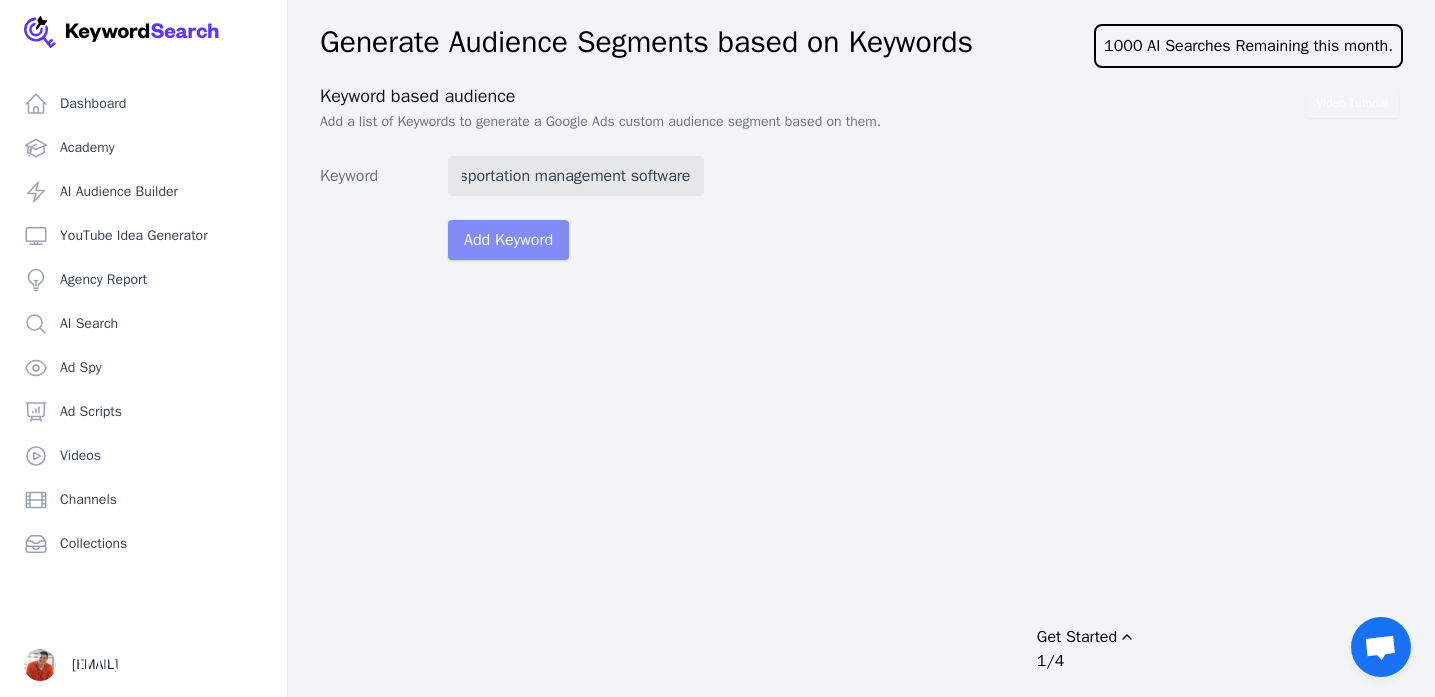 click on "Add Keyword" at bounding box center (508, 240) 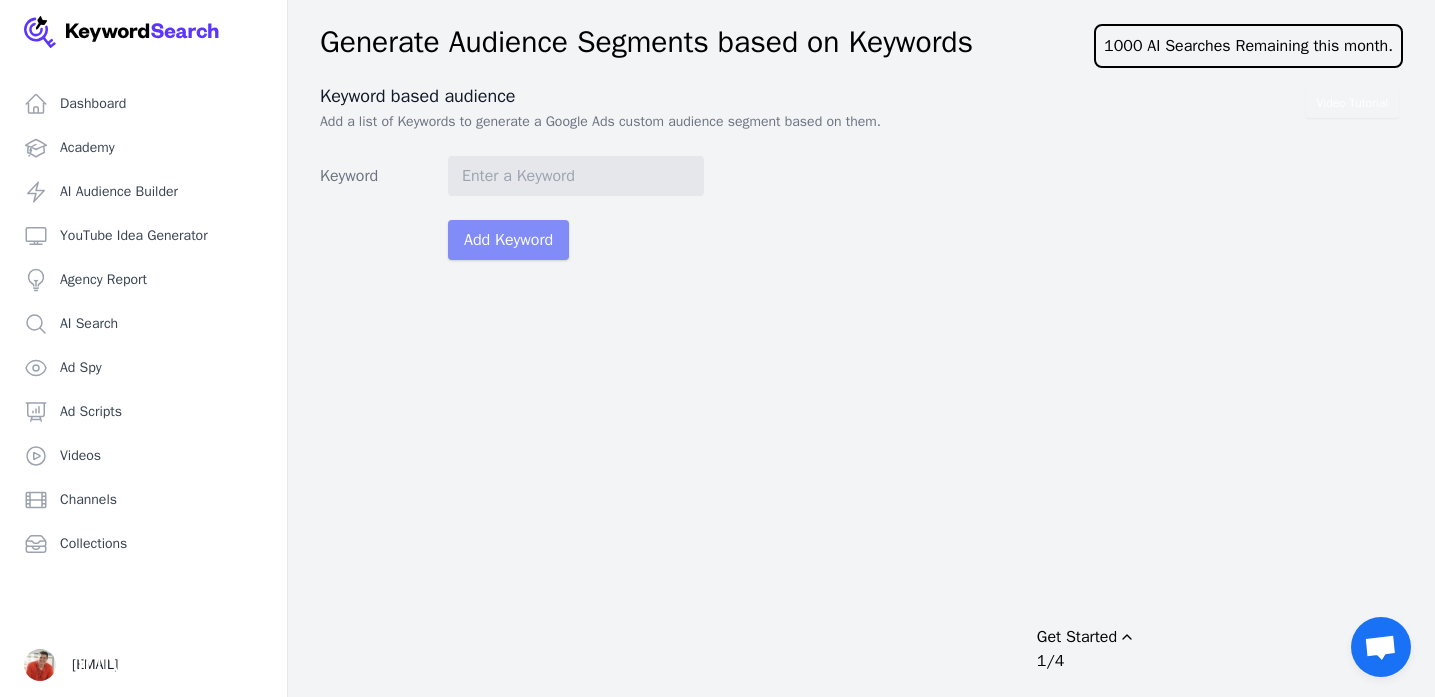 scroll, scrollTop: 0, scrollLeft: 0, axis: both 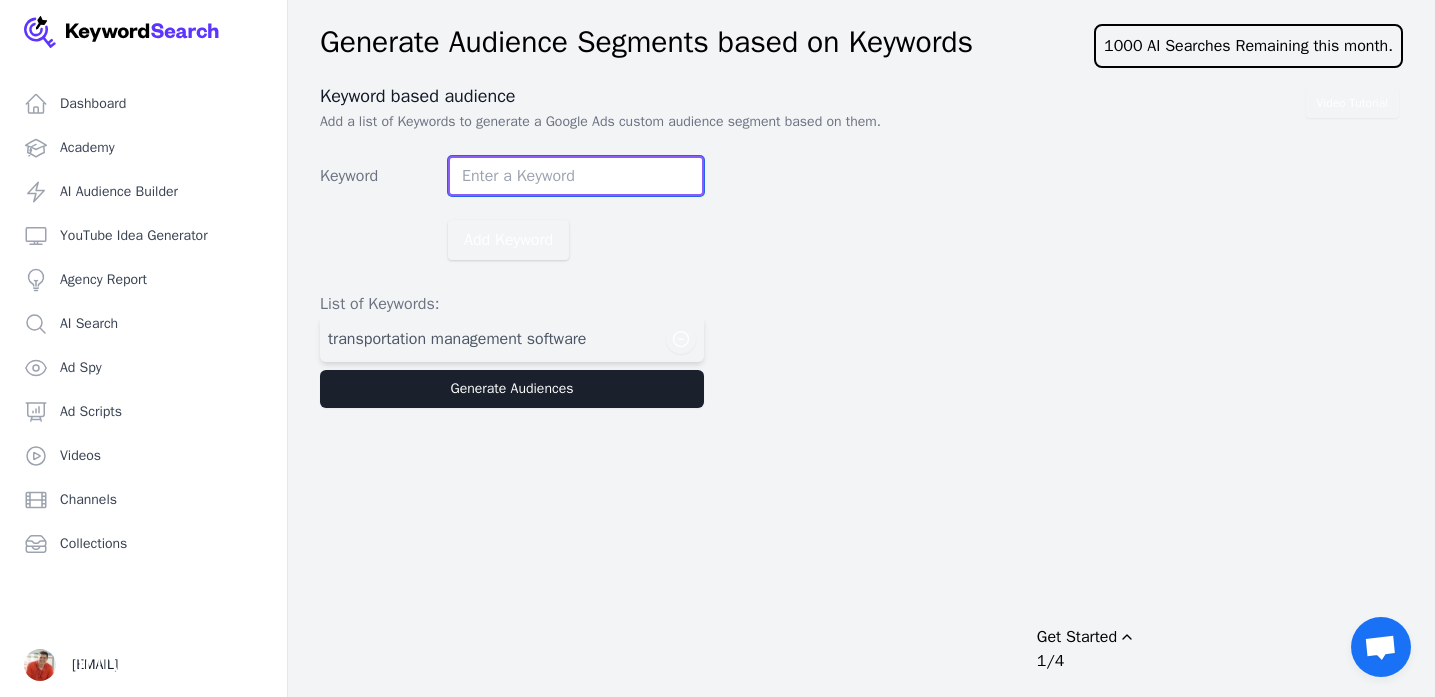 click on "Keyword" at bounding box center (576, 176) 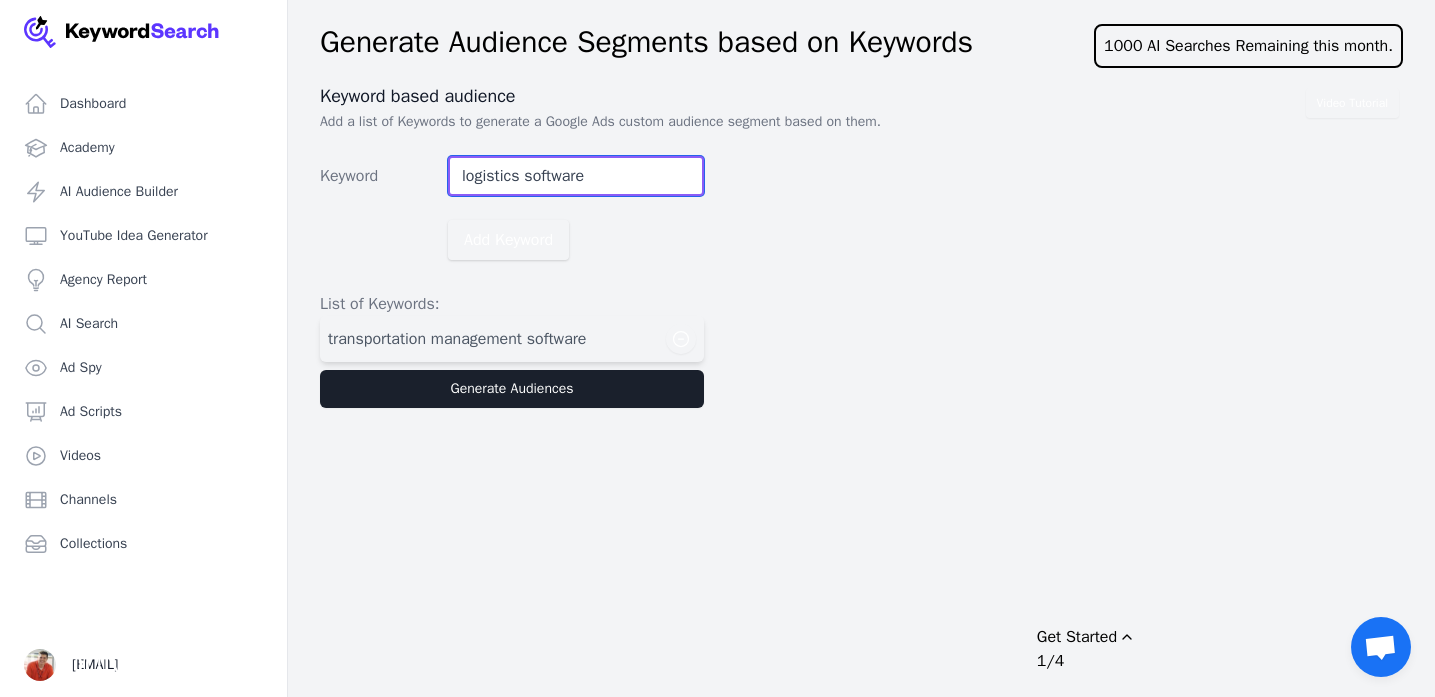 type on "logistics software" 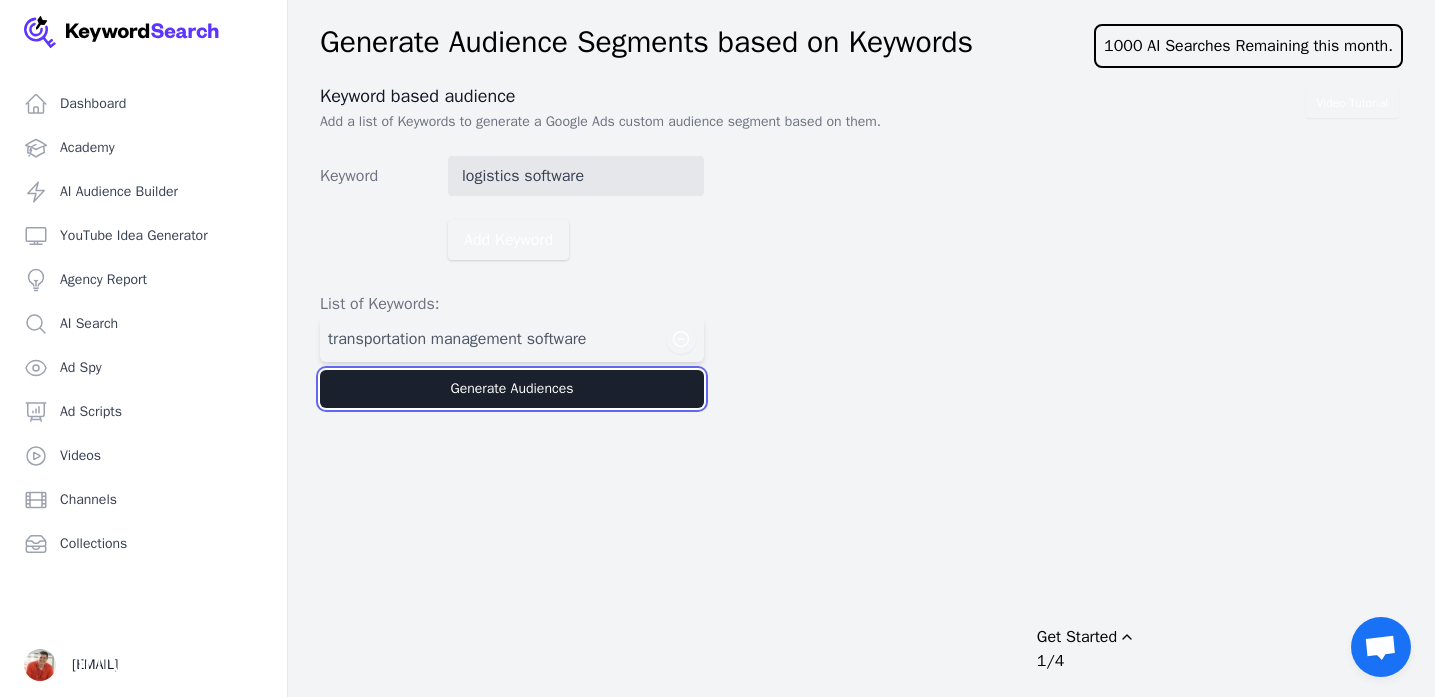 click on "Generate Audiences" at bounding box center (512, 389) 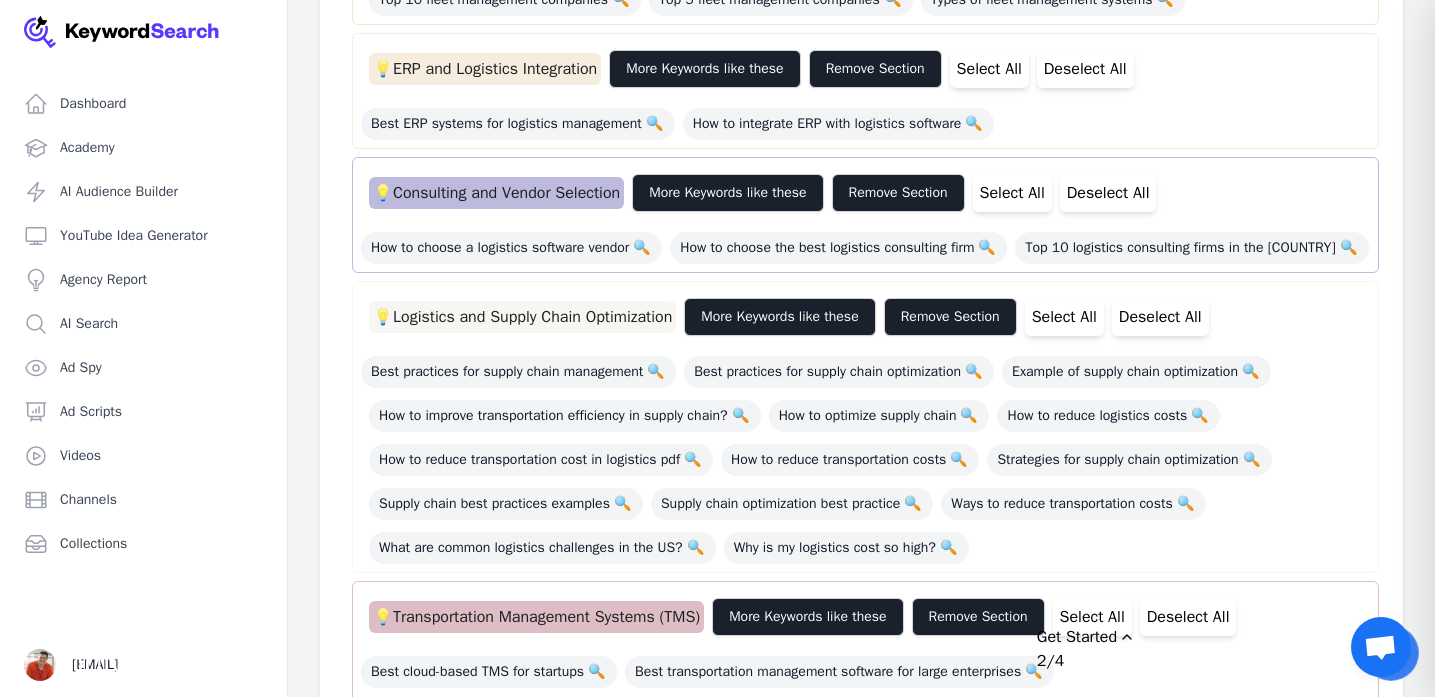 scroll, scrollTop: 78380, scrollLeft: 0, axis: vertical 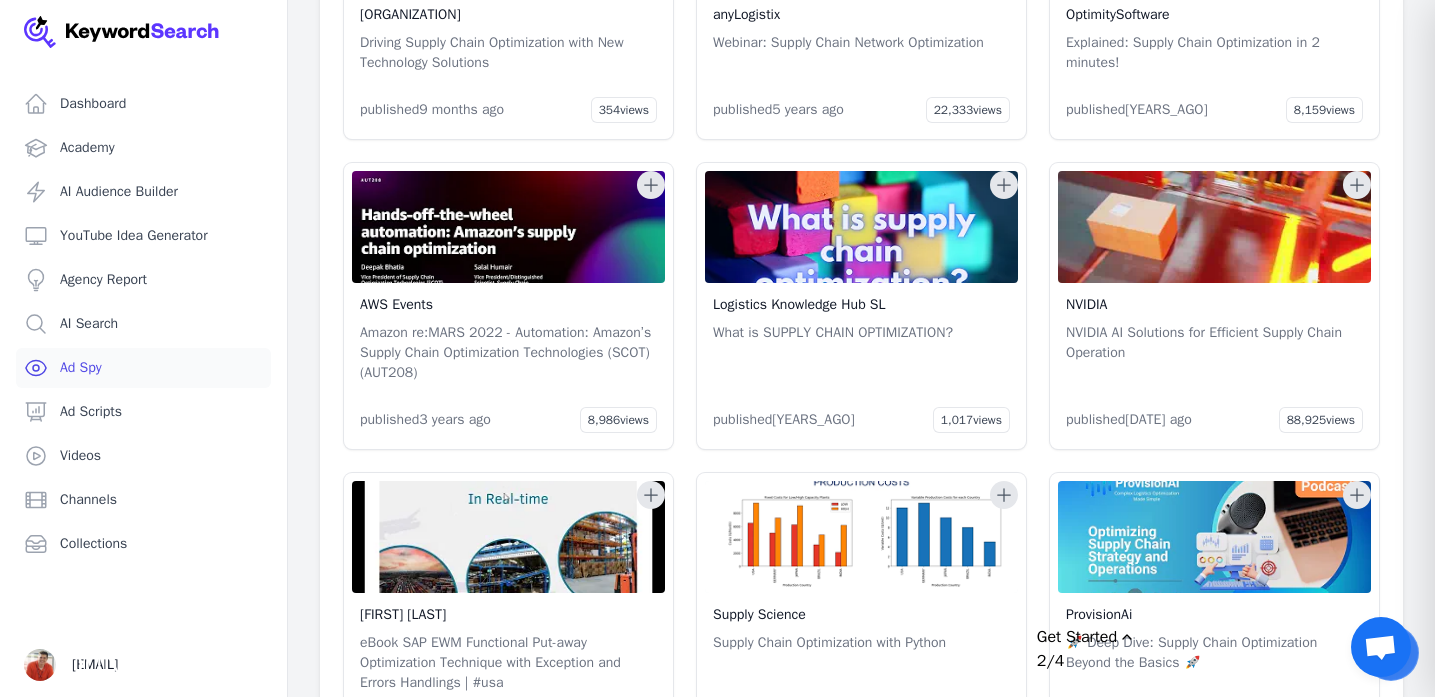 click on "Ad Spy" at bounding box center [143, 368] 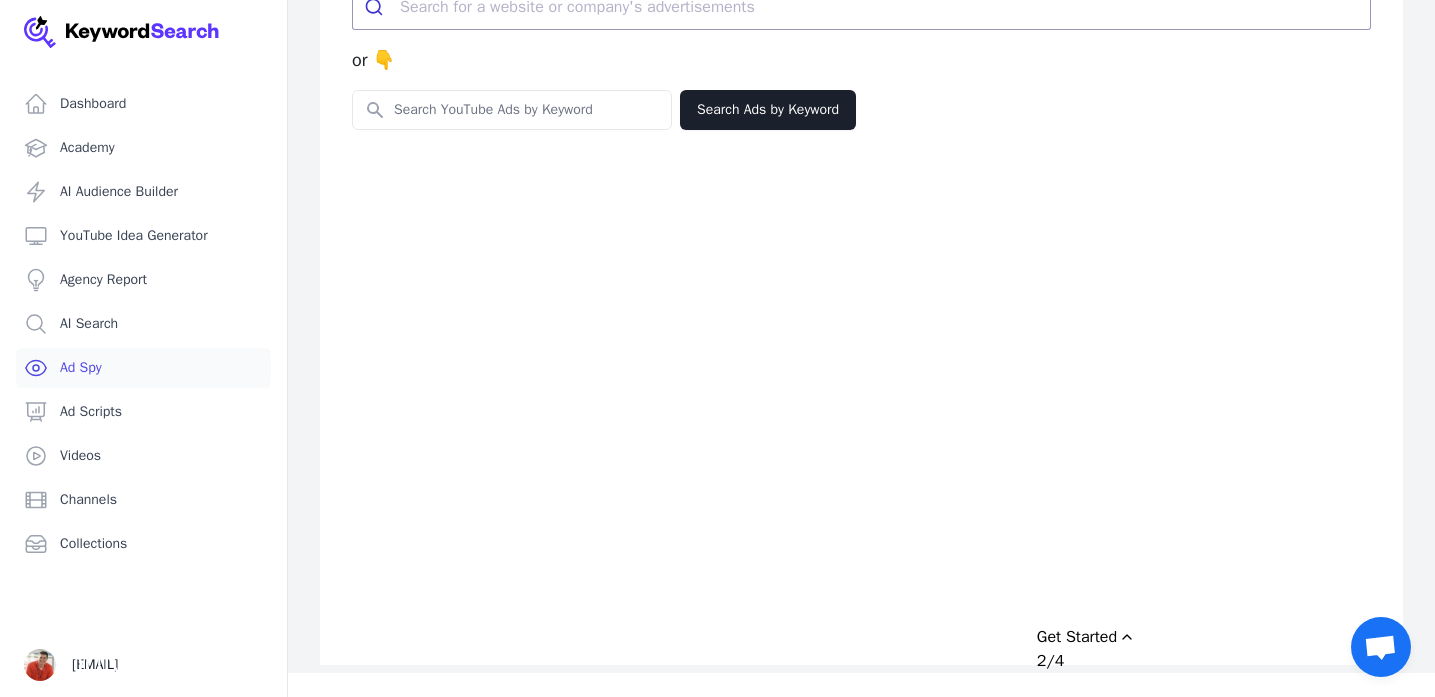 scroll, scrollTop: 0, scrollLeft: 0, axis: both 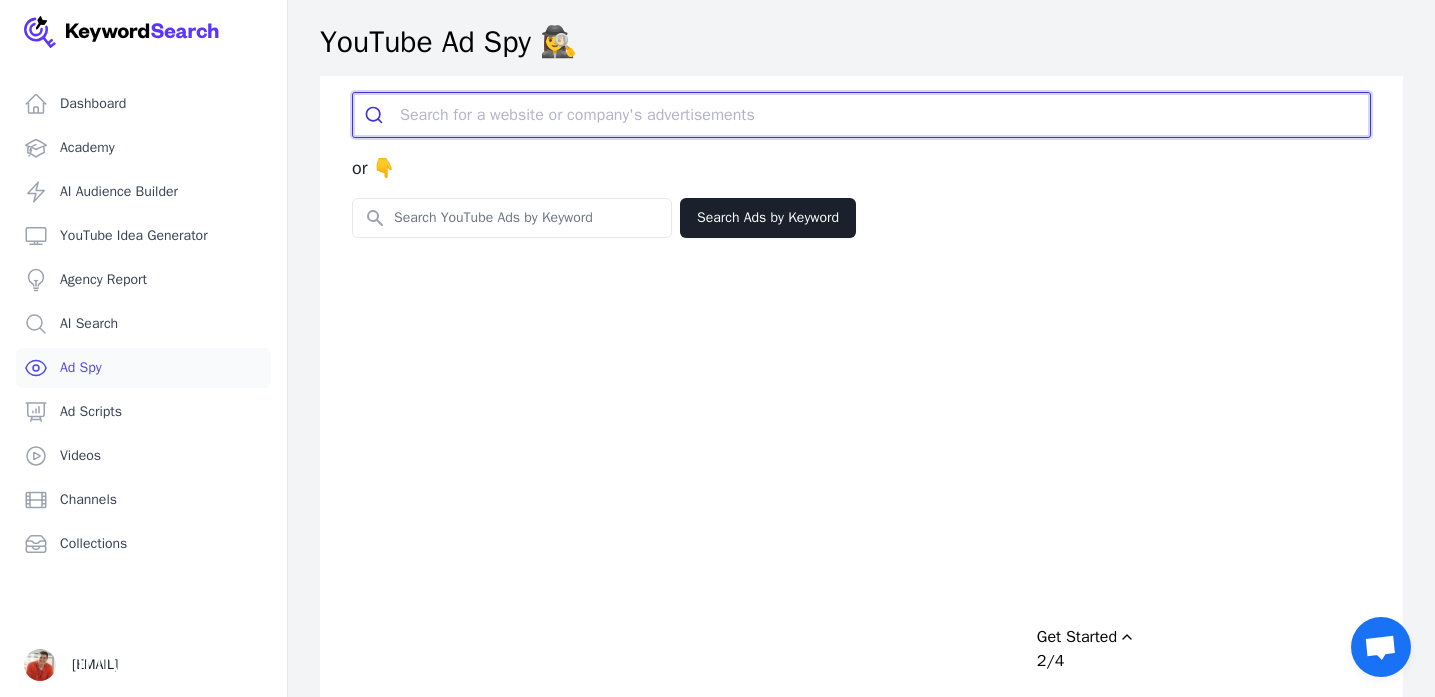 click at bounding box center [885, 115] 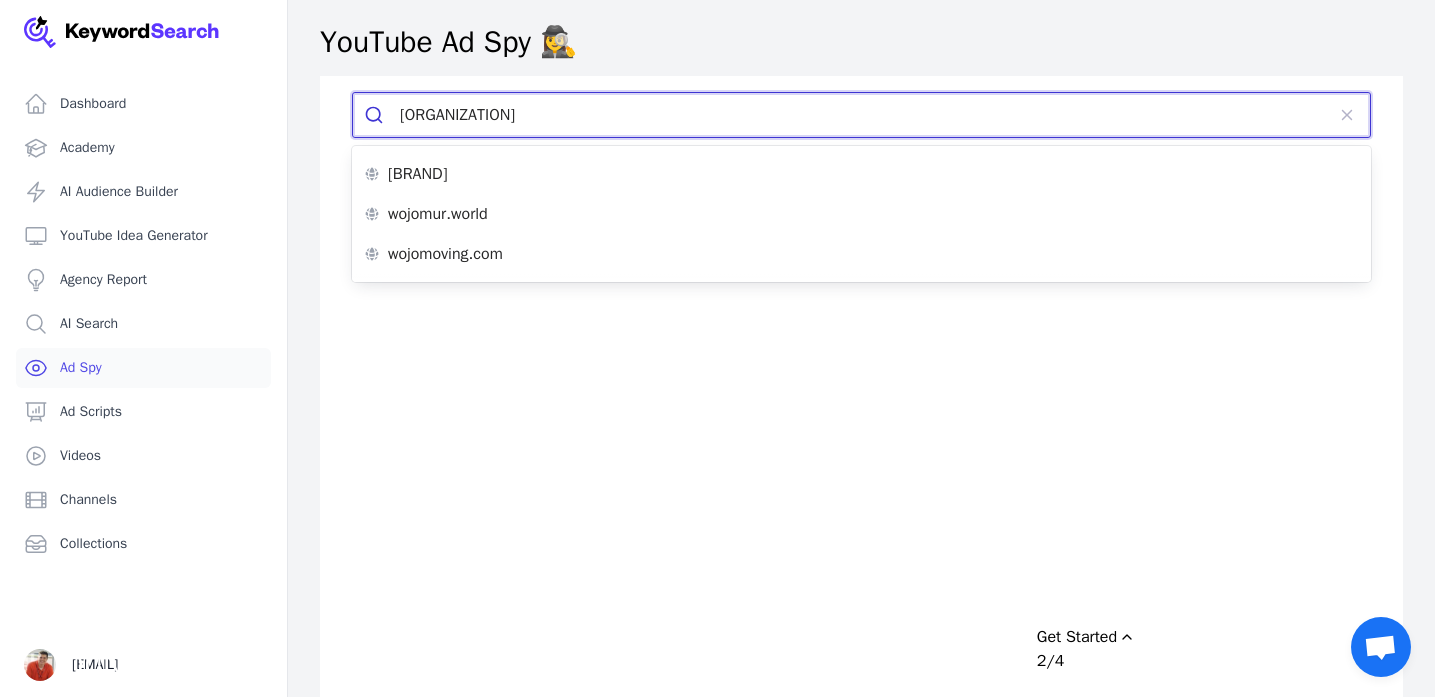 type on "[COMPANY]" 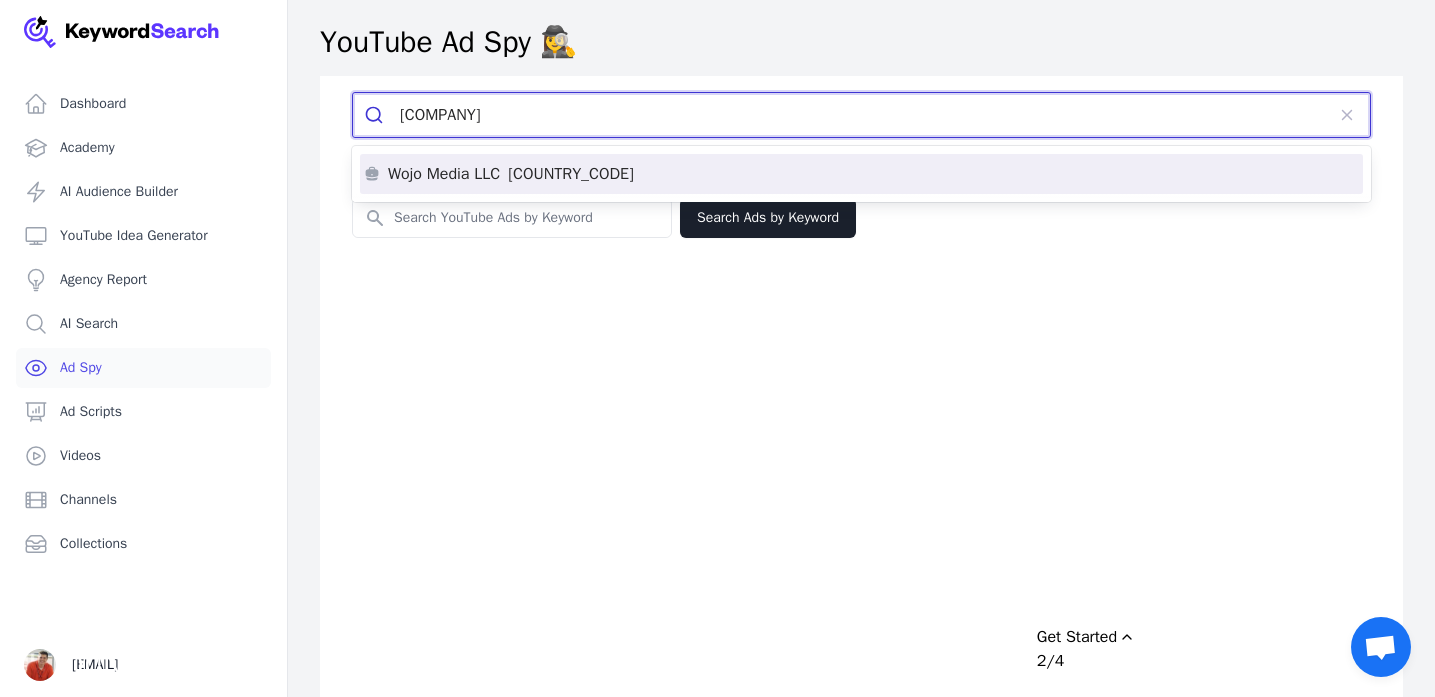 click on "[BRAND] [BRAND]" at bounding box center (861, 174) 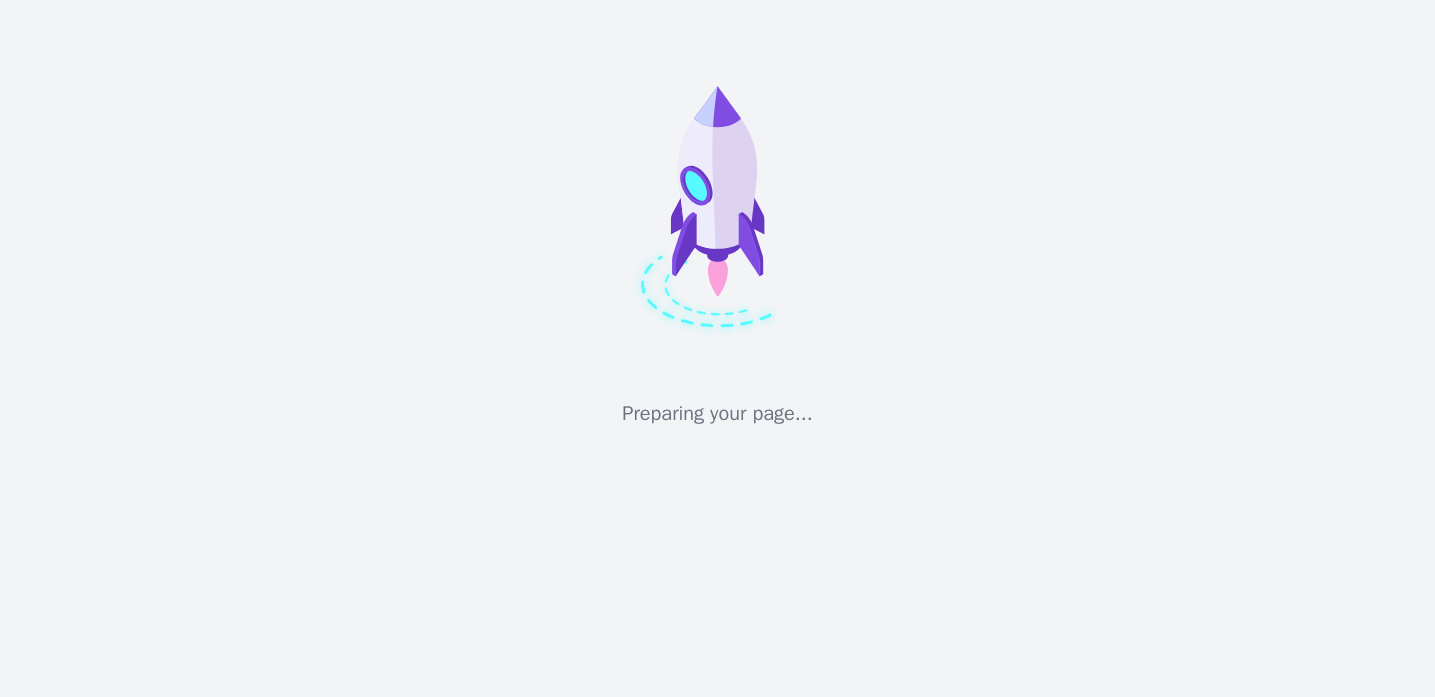 scroll, scrollTop: 0, scrollLeft: 0, axis: both 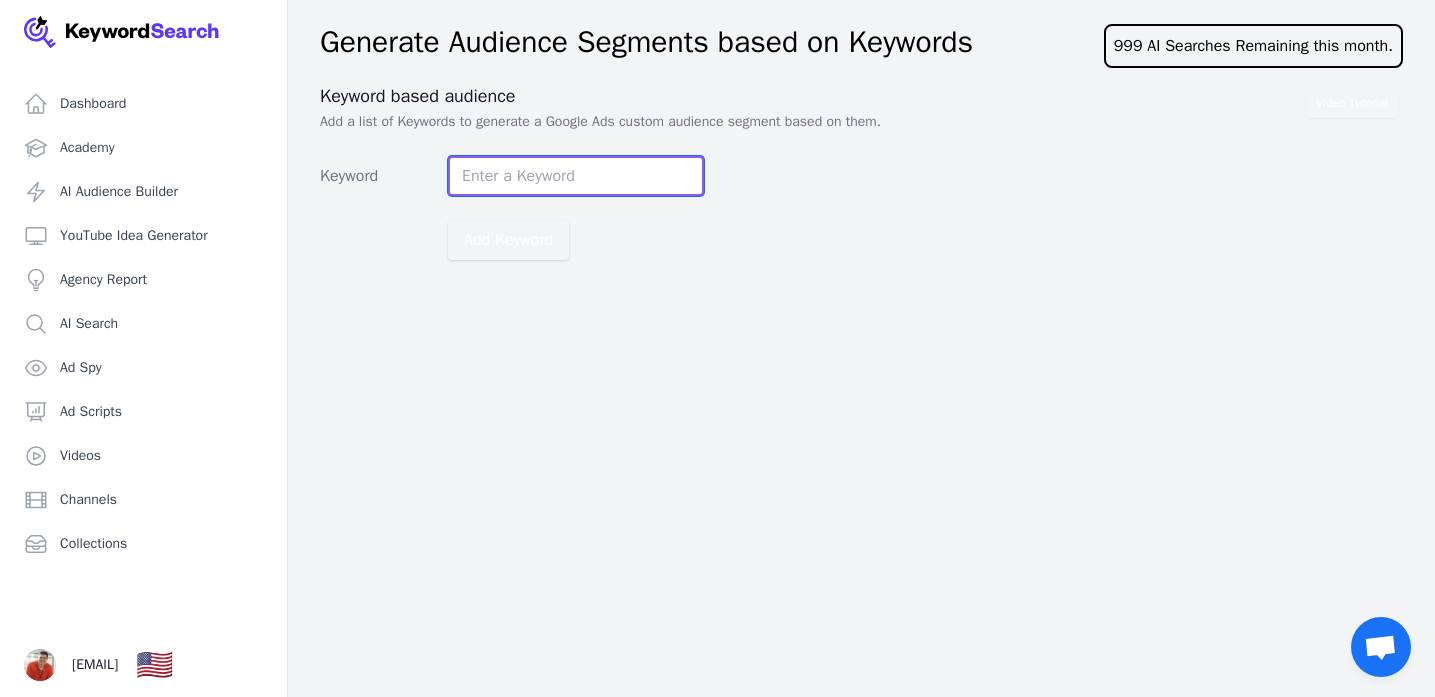 click on "Keyword" at bounding box center [576, 176] 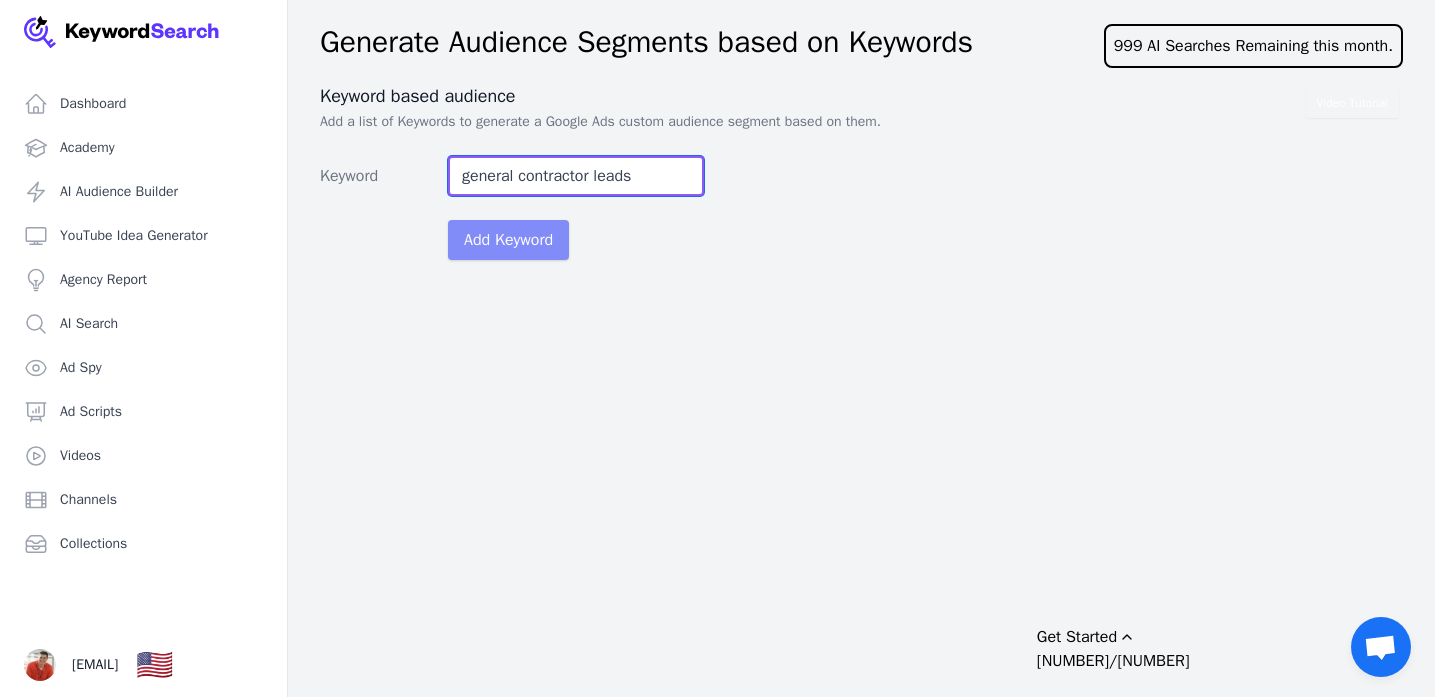 type on "general contractor leads" 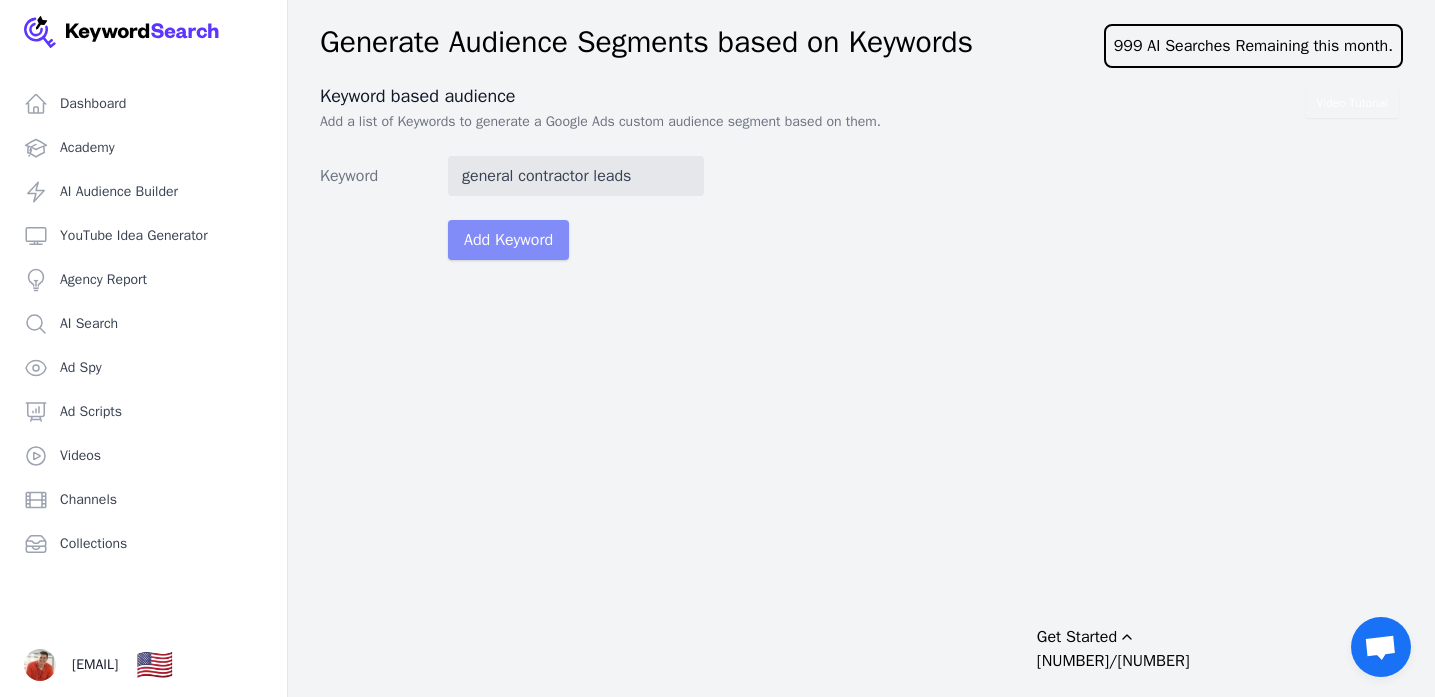 click on "Add Keyword" at bounding box center (508, 240) 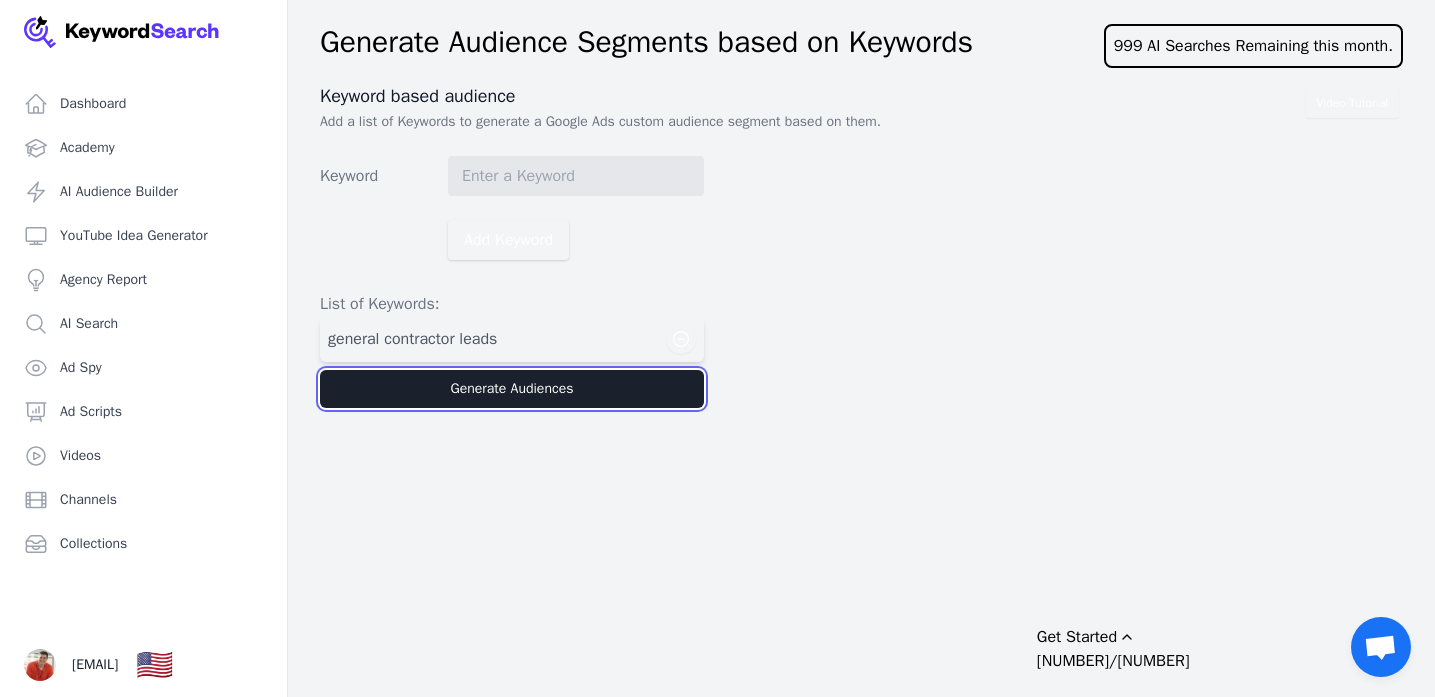 click on "Generate Audiences" at bounding box center (512, 389) 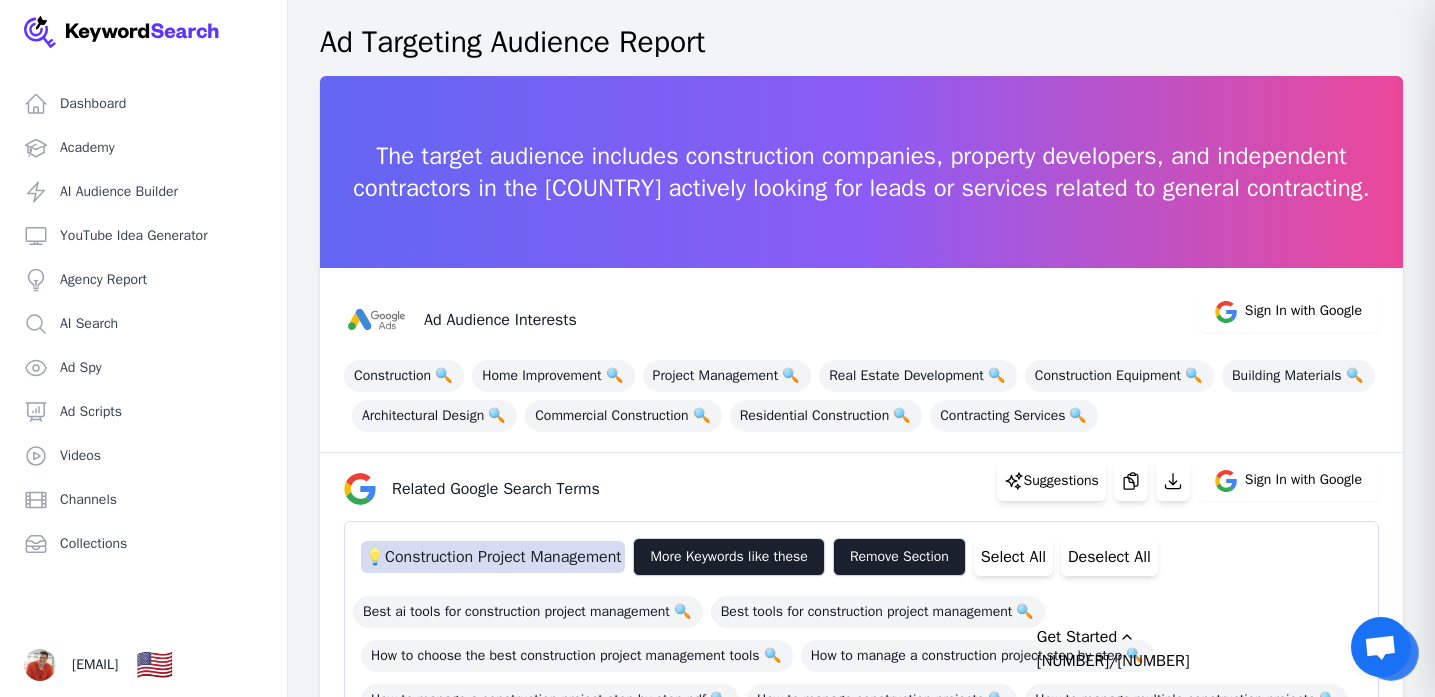scroll, scrollTop: 0, scrollLeft: 0, axis: both 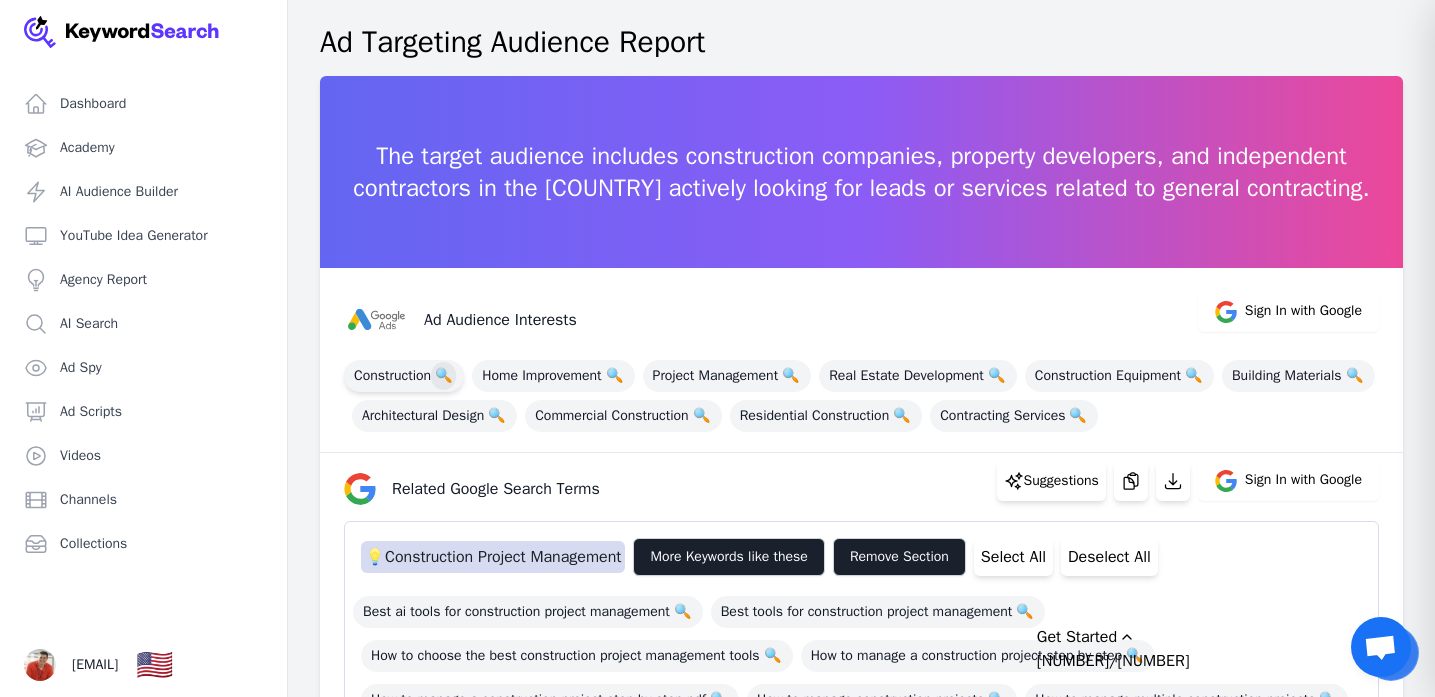 click on "🔍" at bounding box center [443, 376] 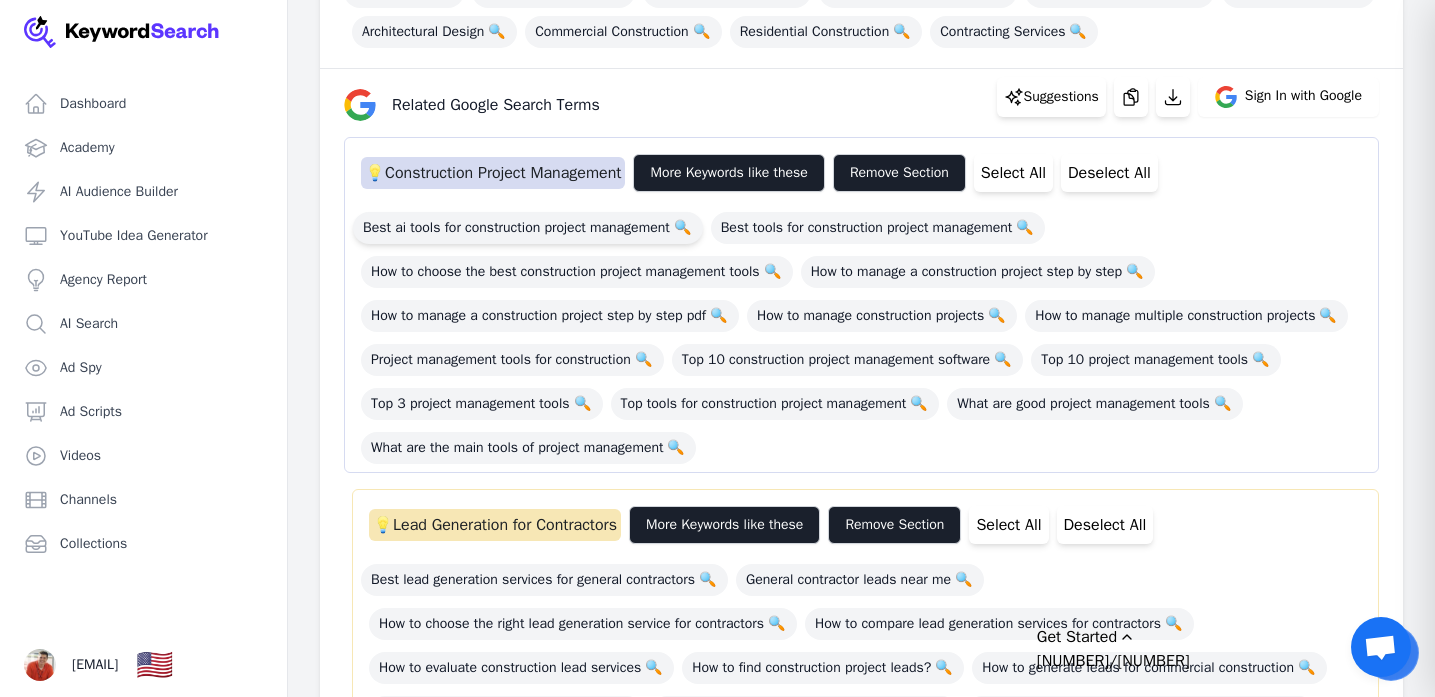 scroll, scrollTop: 491, scrollLeft: 0, axis: vertical 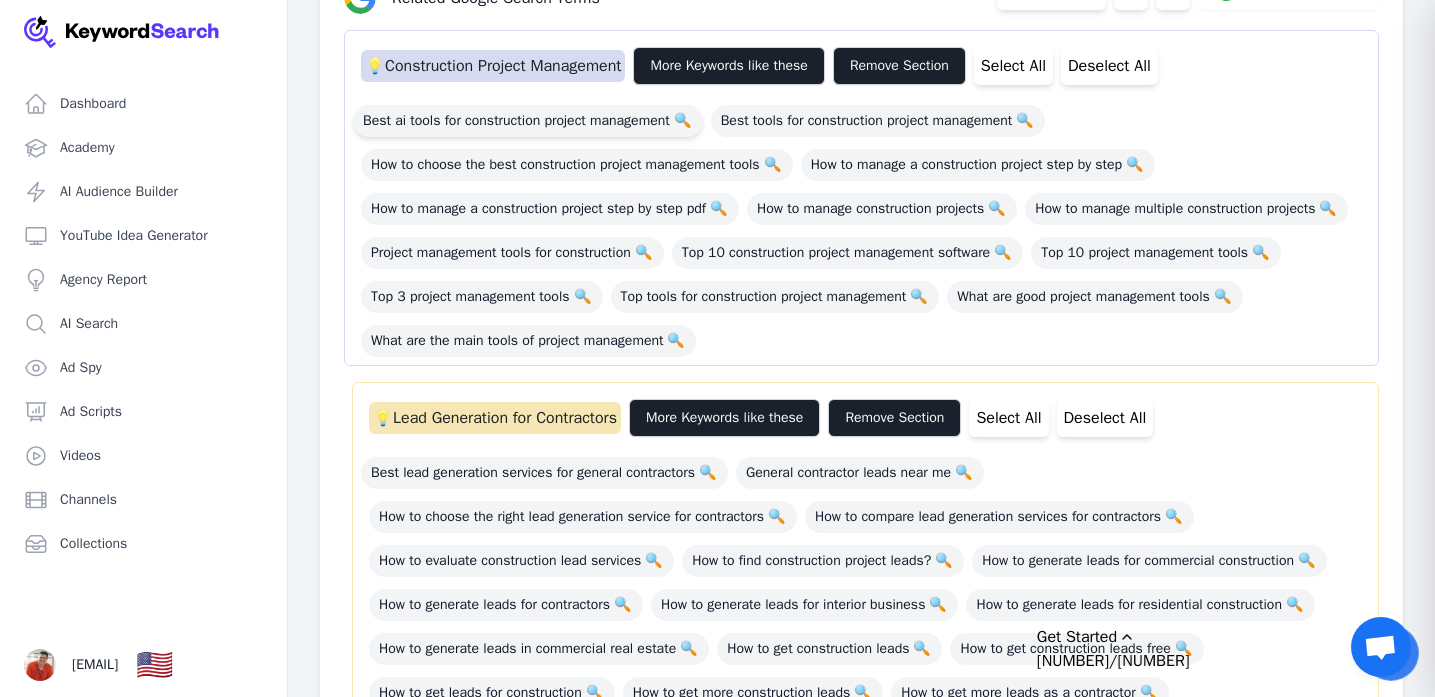 click on "What are the main tools of project management 🔍" at bounding box center [528, 341] 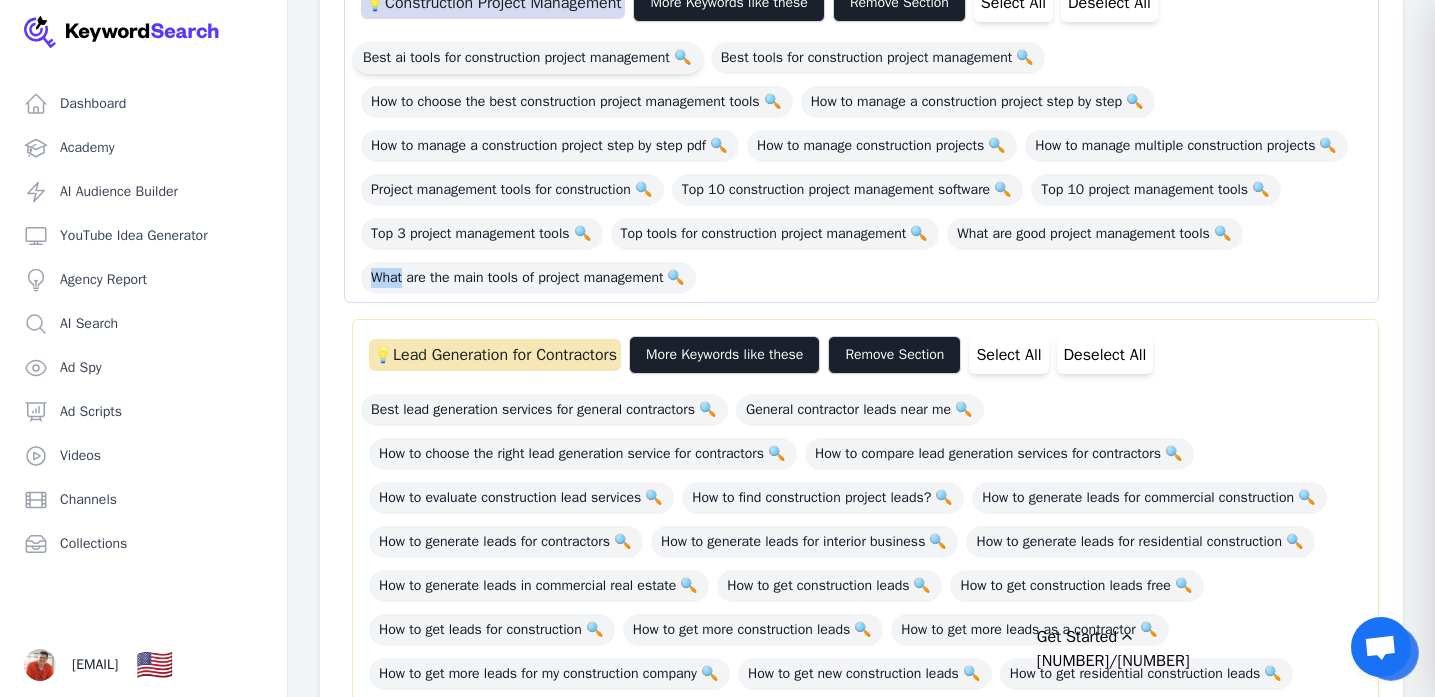 scroll, scrollTop: 555, scrollLeft: 0, axis: vertical 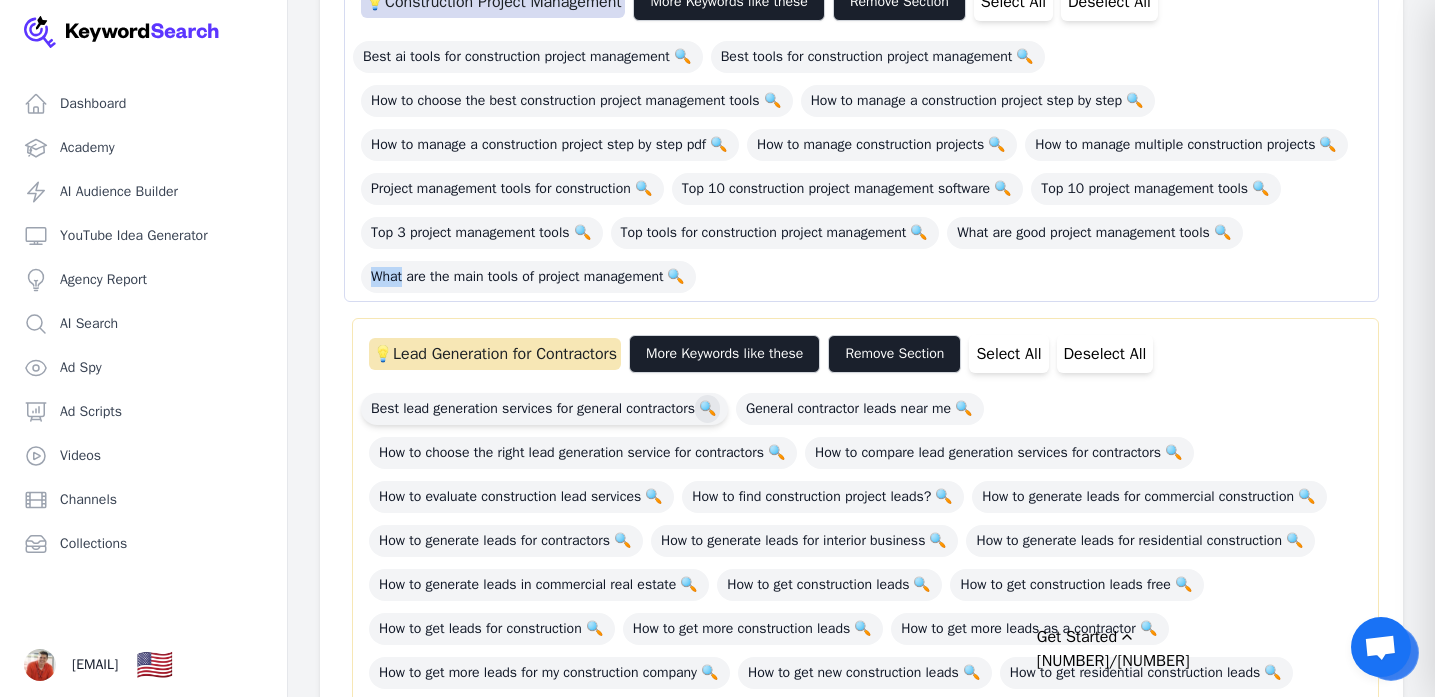 click on "🔍" at bounding box center (707, 409) 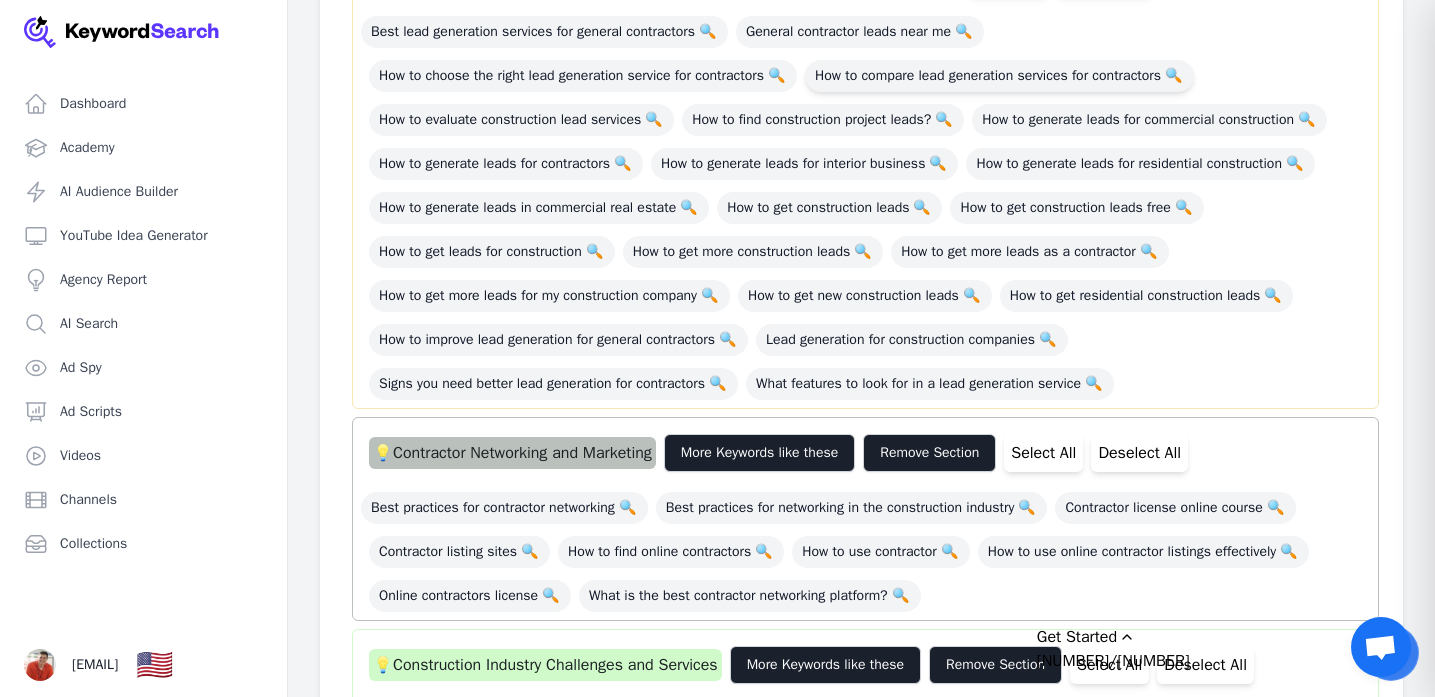 scroll, scrollTop: 955, scrollLeft: 0, axis: vertical 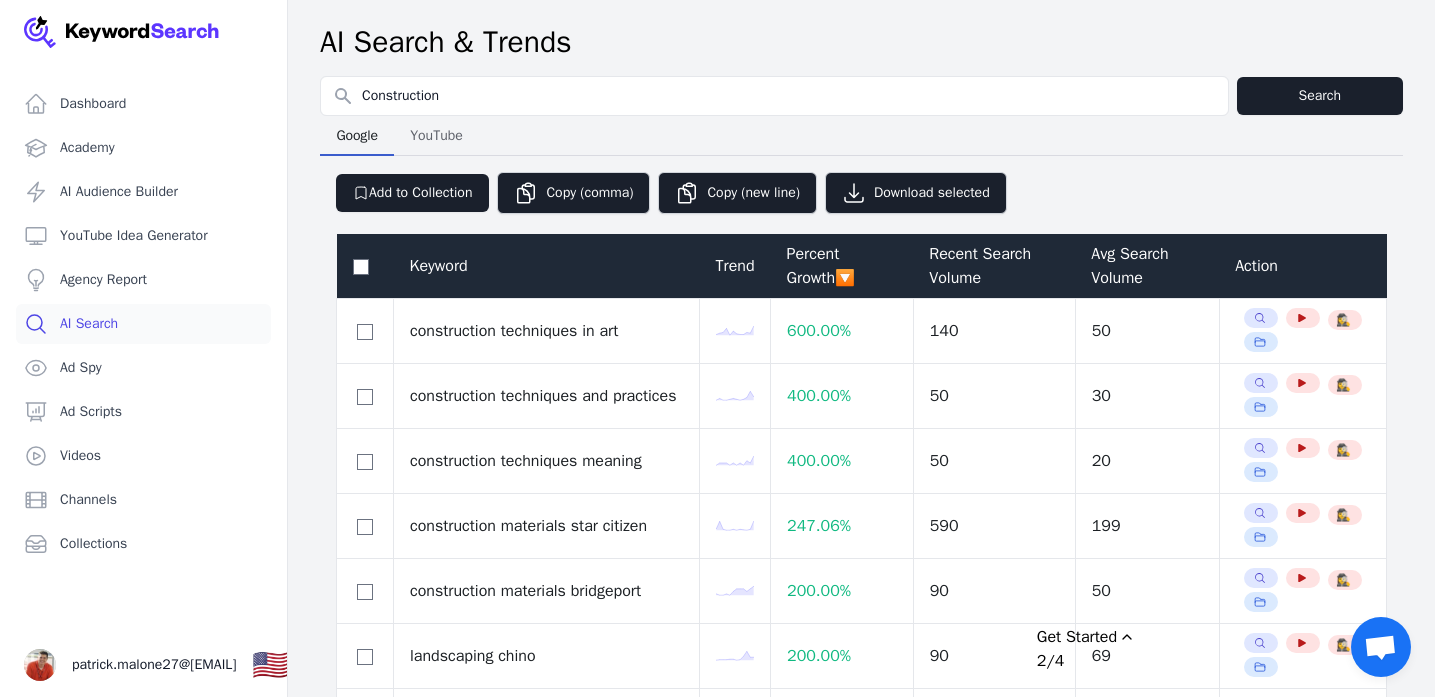 select on "50" 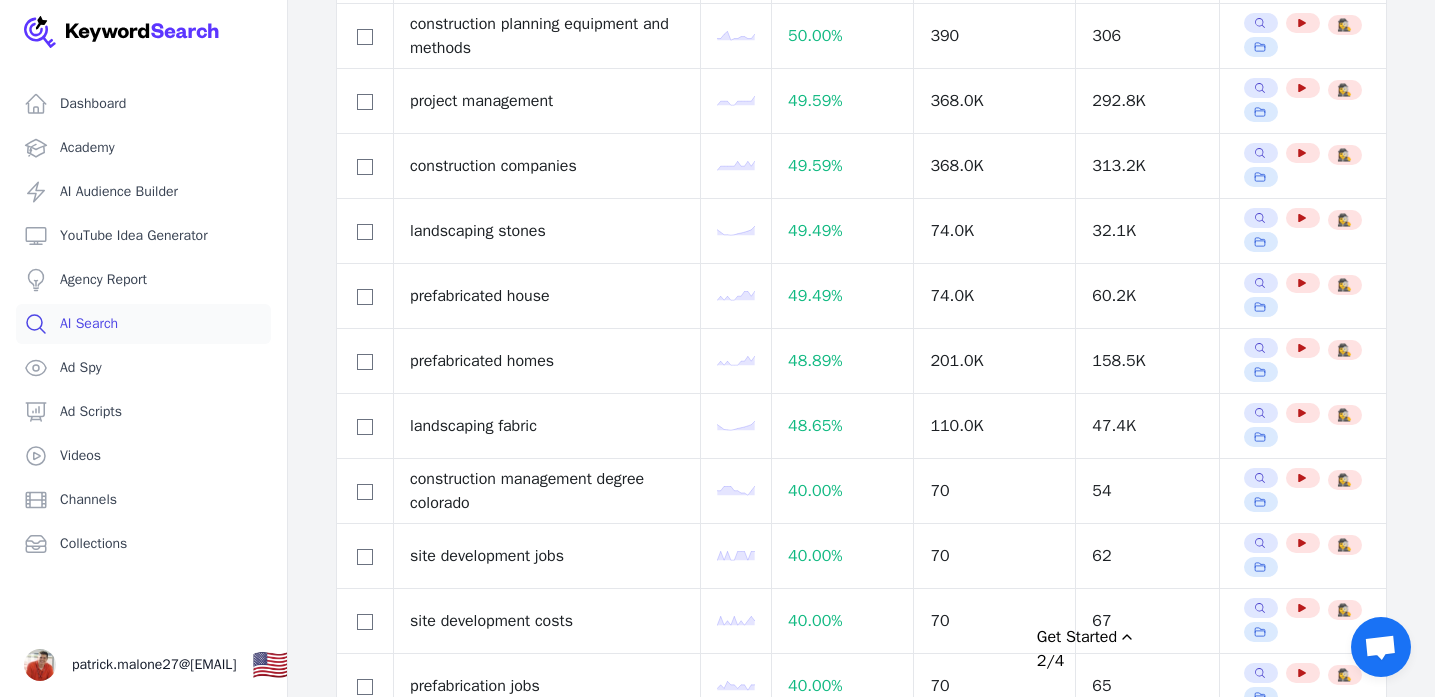 scroll, scrollTop: 2647, scrollLeft: 0, axis: vertical 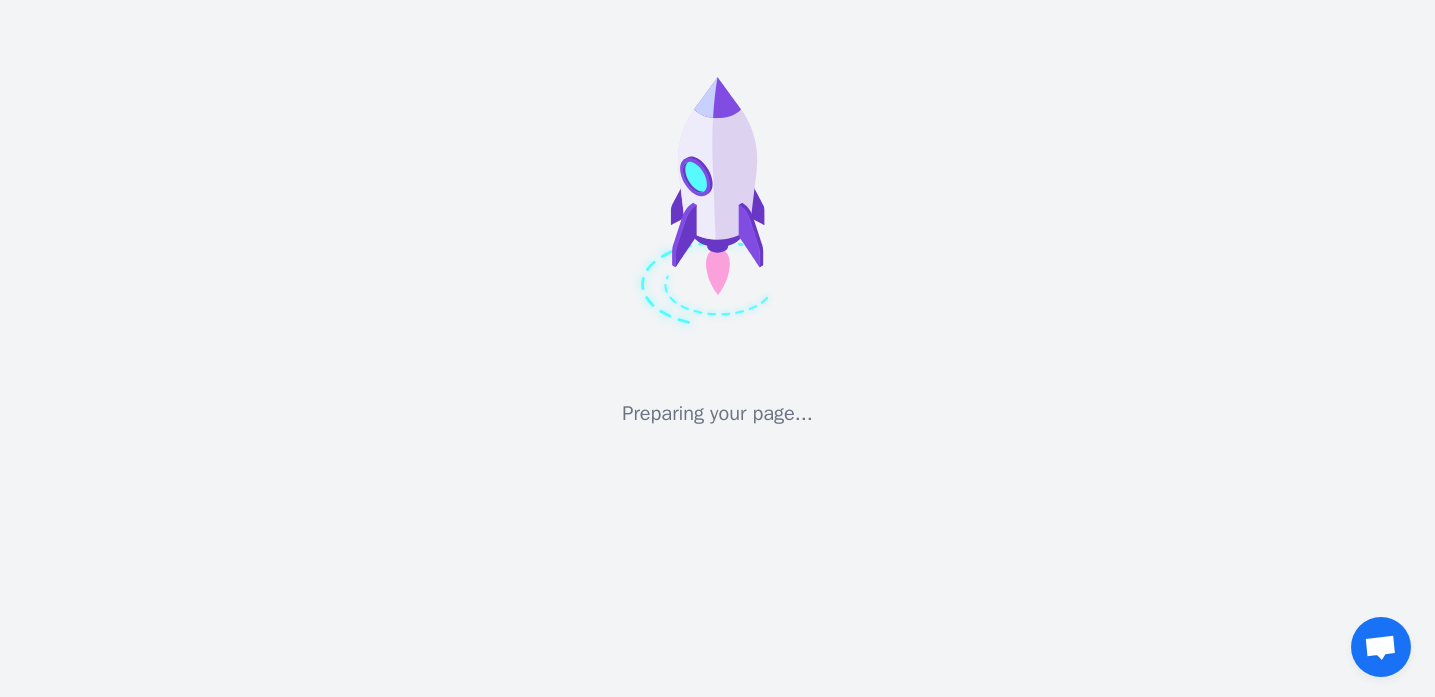 select on "50" 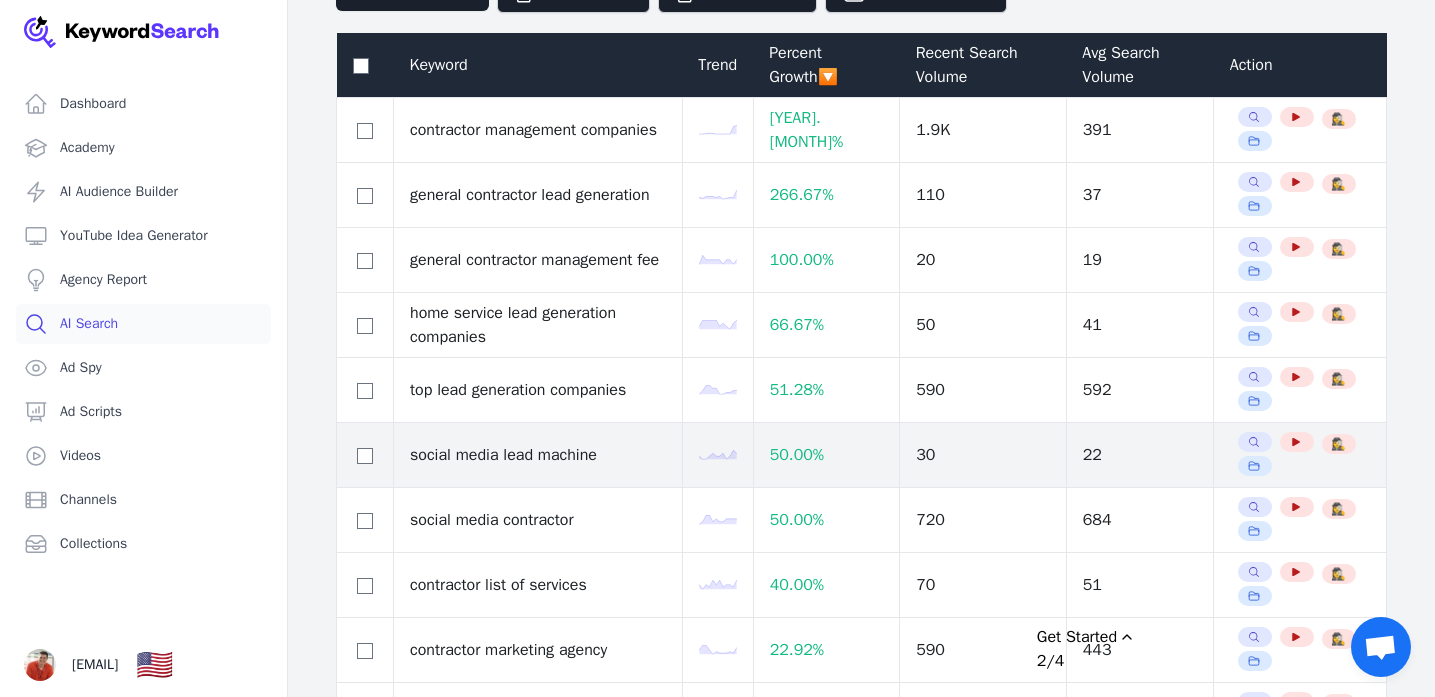 scroll, scrollTop: 0, scrollLeft: 0, axis: both 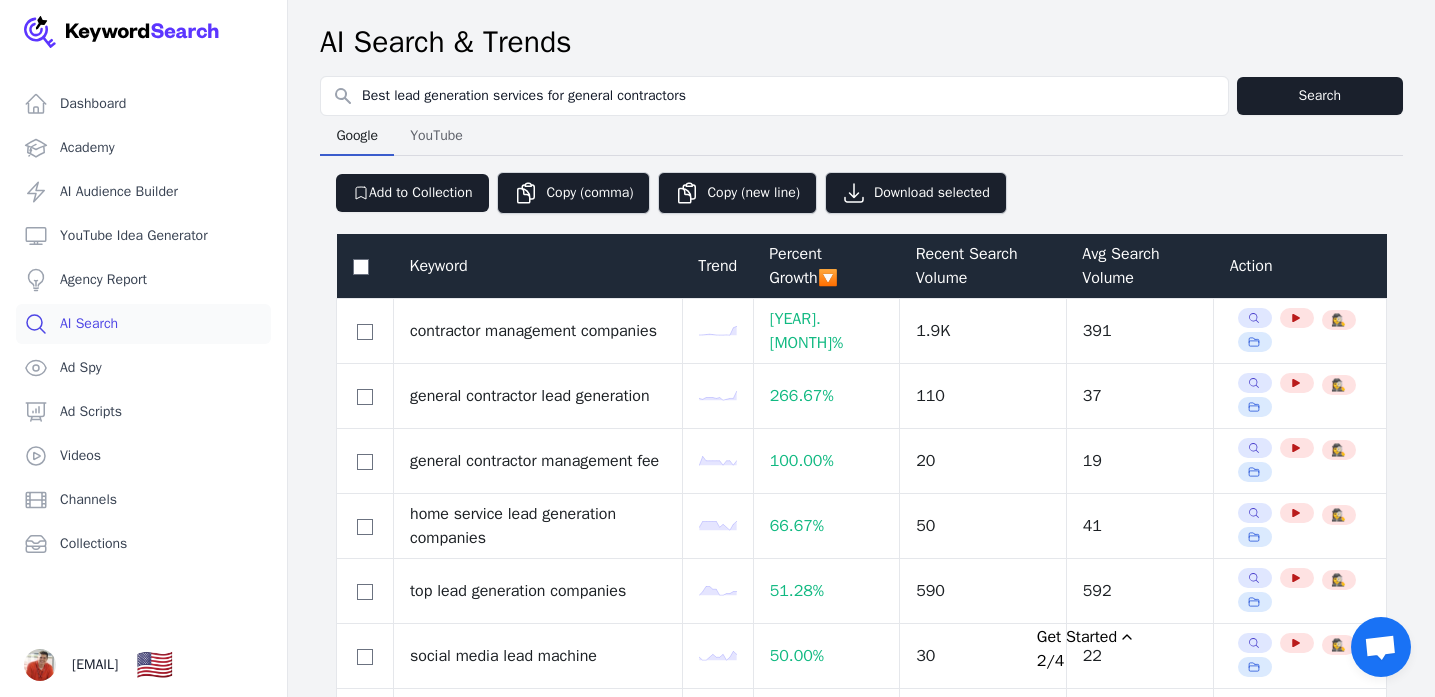 click on "Recent Search Volume" at bounding box center (983, 266) 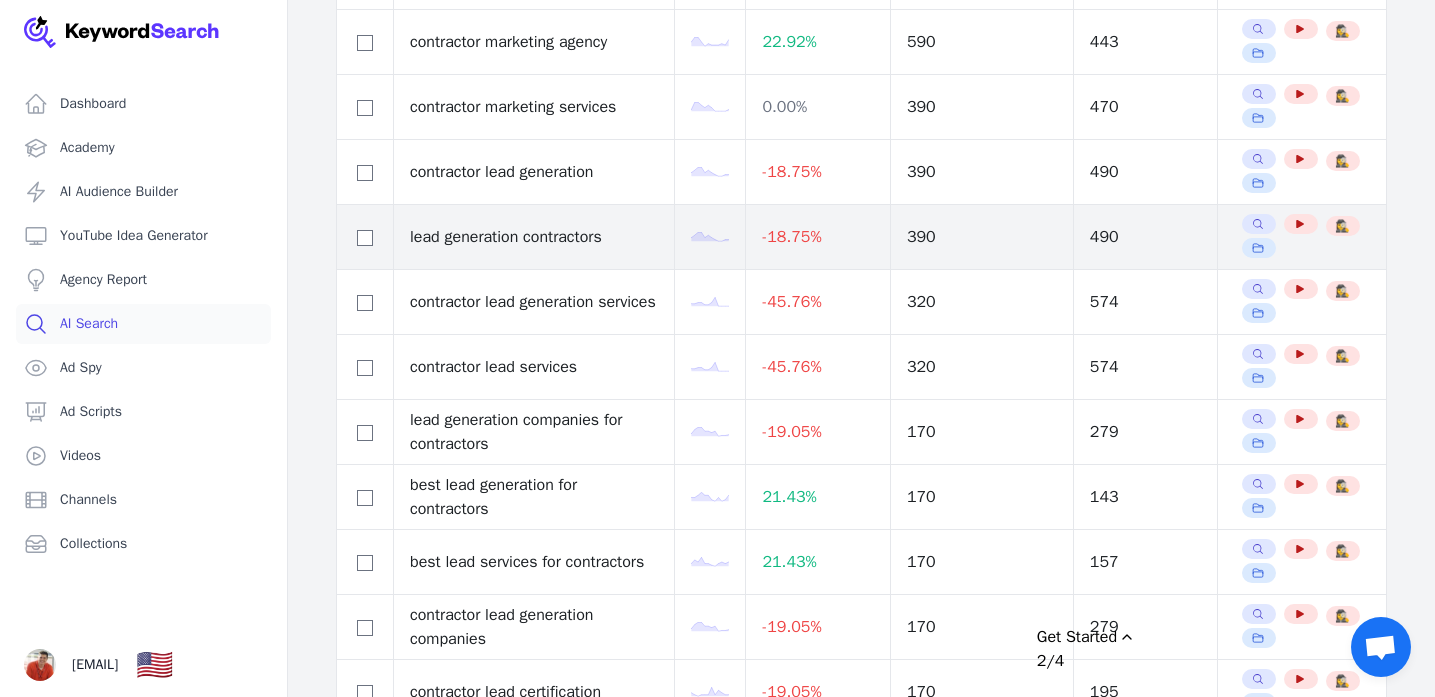 scroll, scrollTop: 617, scrollLeft: 0, axis: vertical 